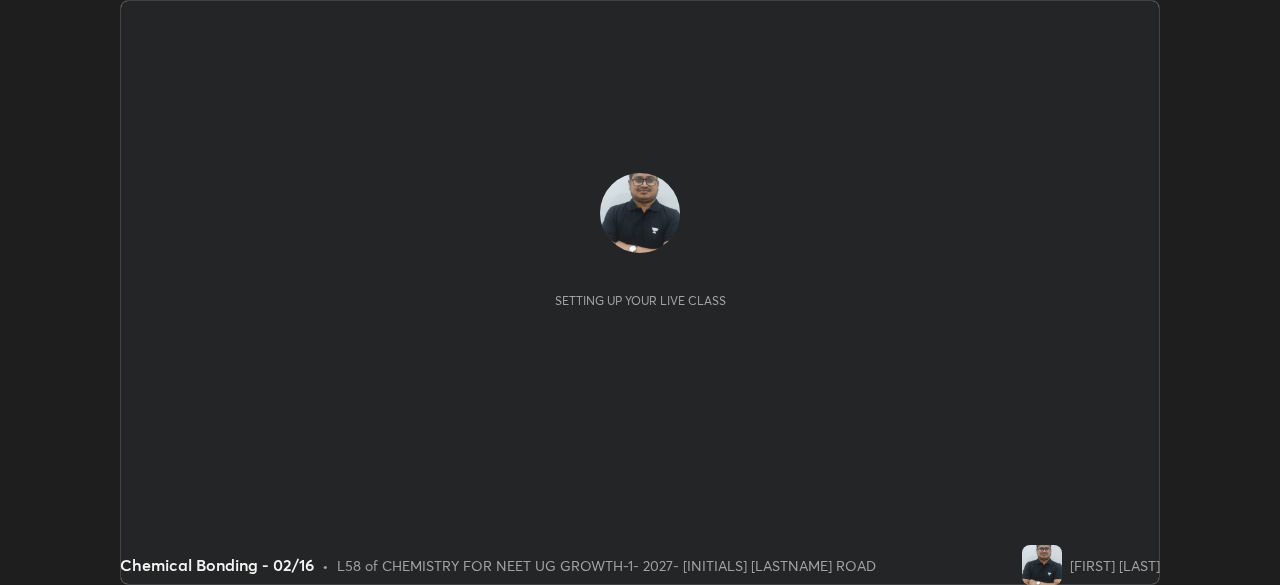 scroll, scrollTop: 0, scrollLeft: 0, axis: both 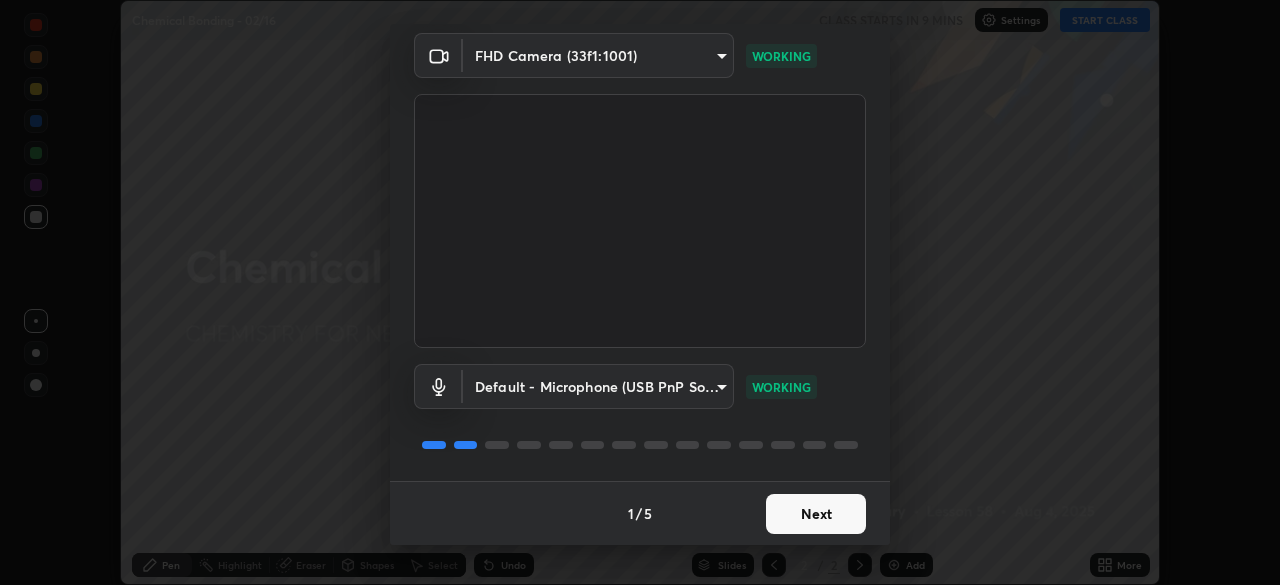 click on "Next" at bounding box center [816, 514] 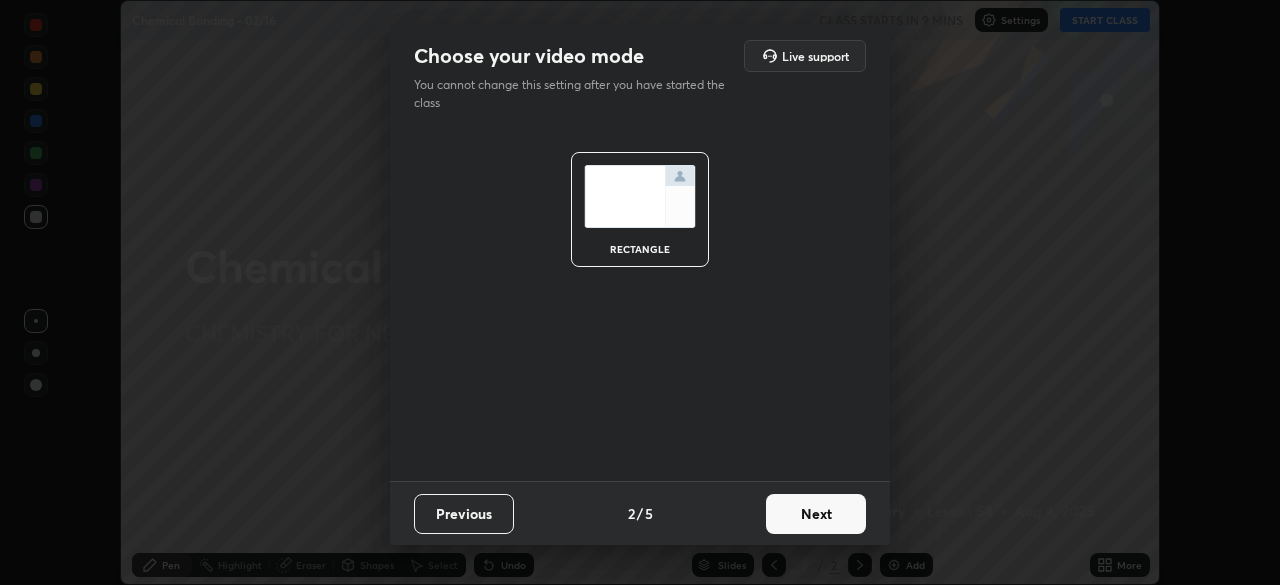 click on "Next" at bounding box center (816, 514) 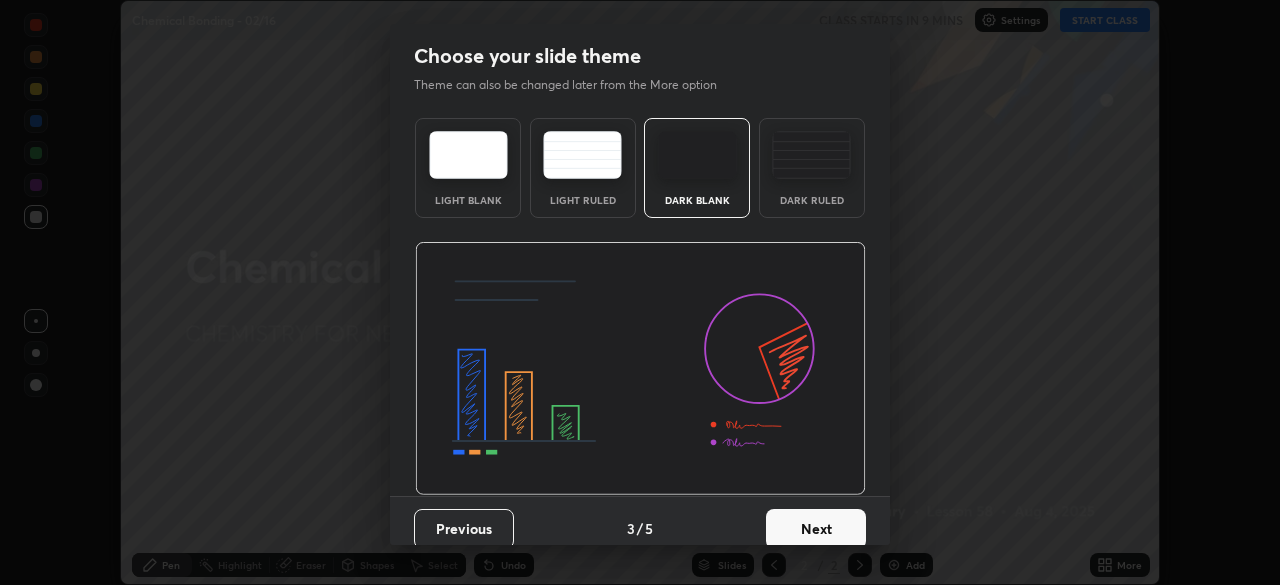 click on "Next" at bounding box center [816, 529] 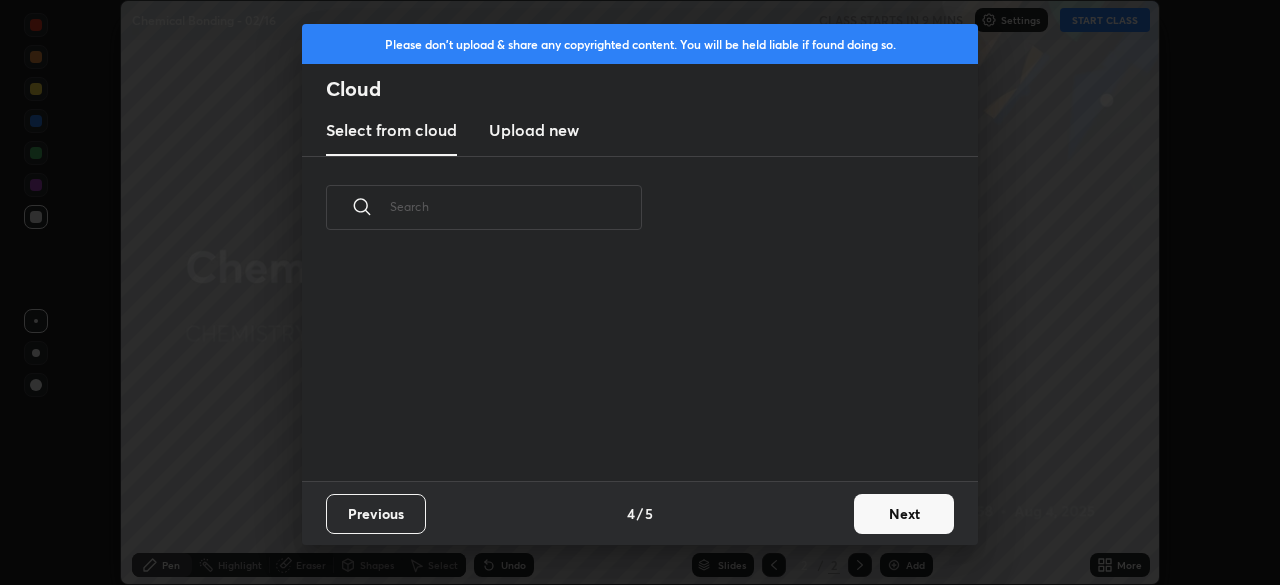 click on "Previous 4 / 5 Next" at bounding box center (640, 513) 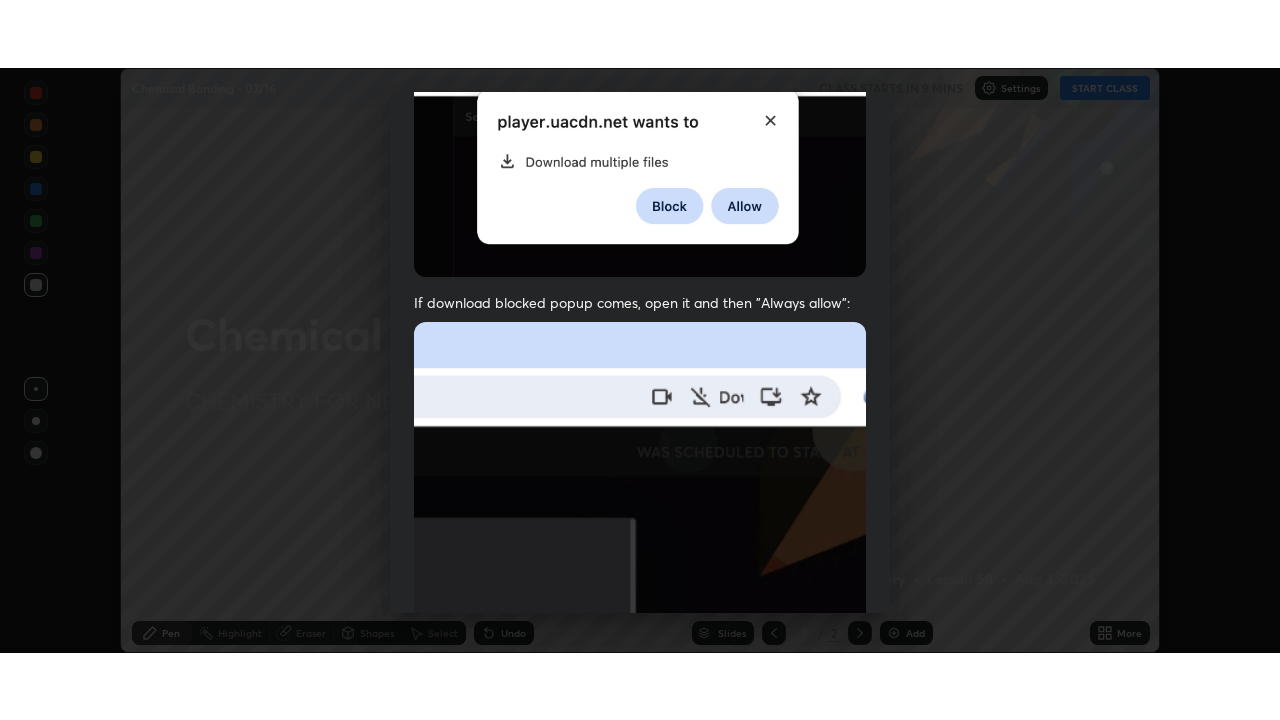 scroll, scrollTop: 479, scrollLeft: 0, axis: vertical 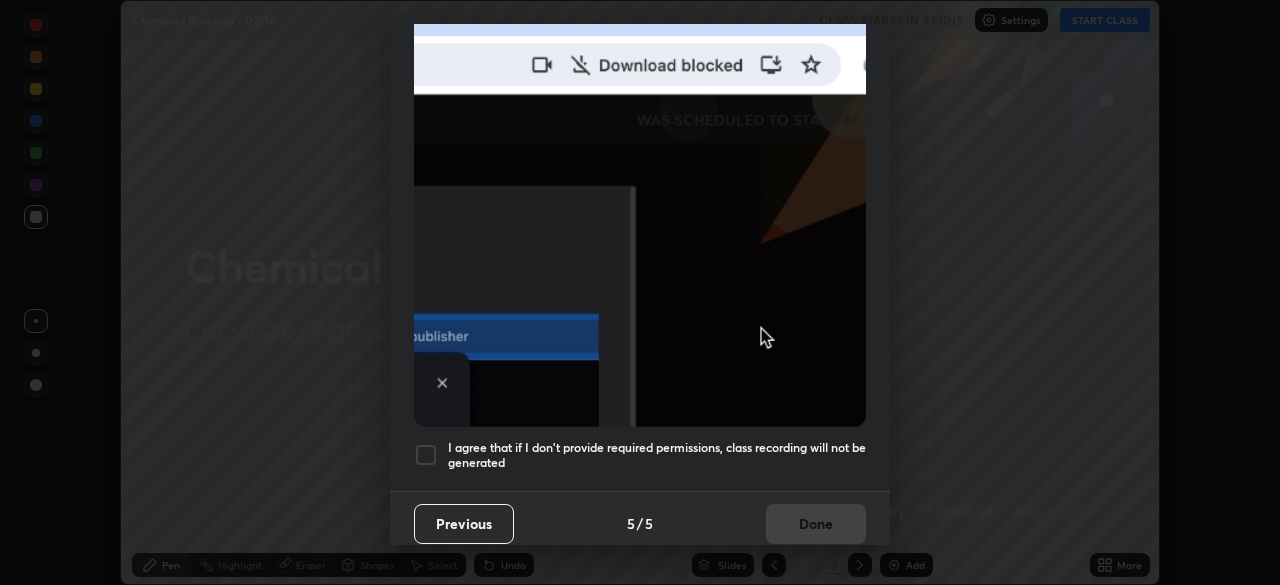 click at bounding box center (426, 455) 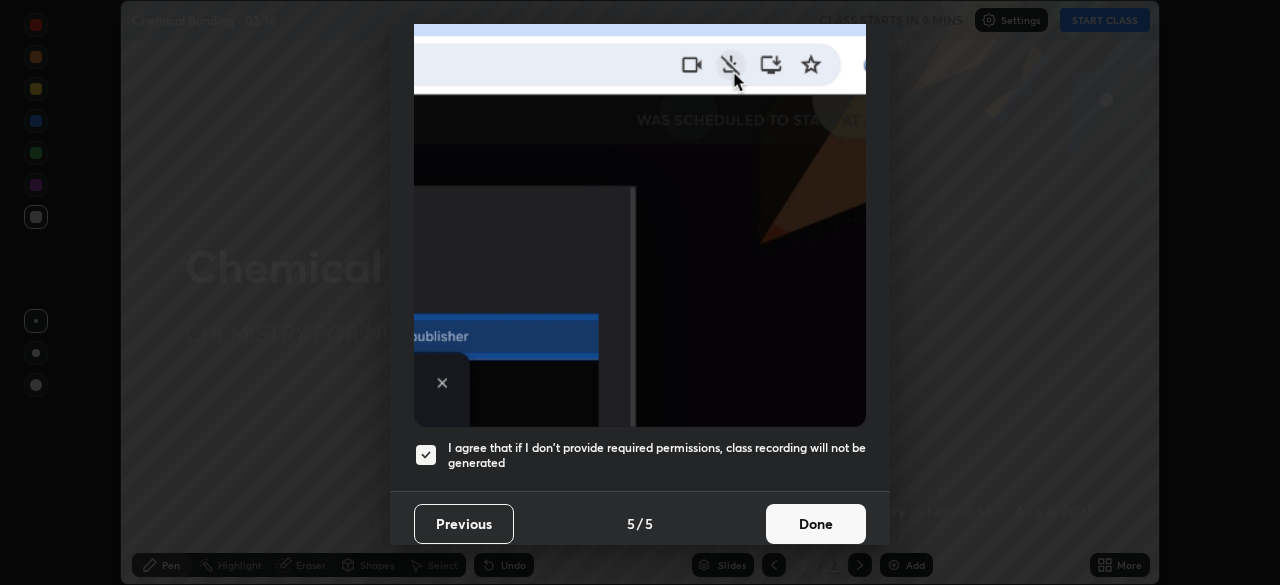 click on "Done" at bounding box center [816, 524] 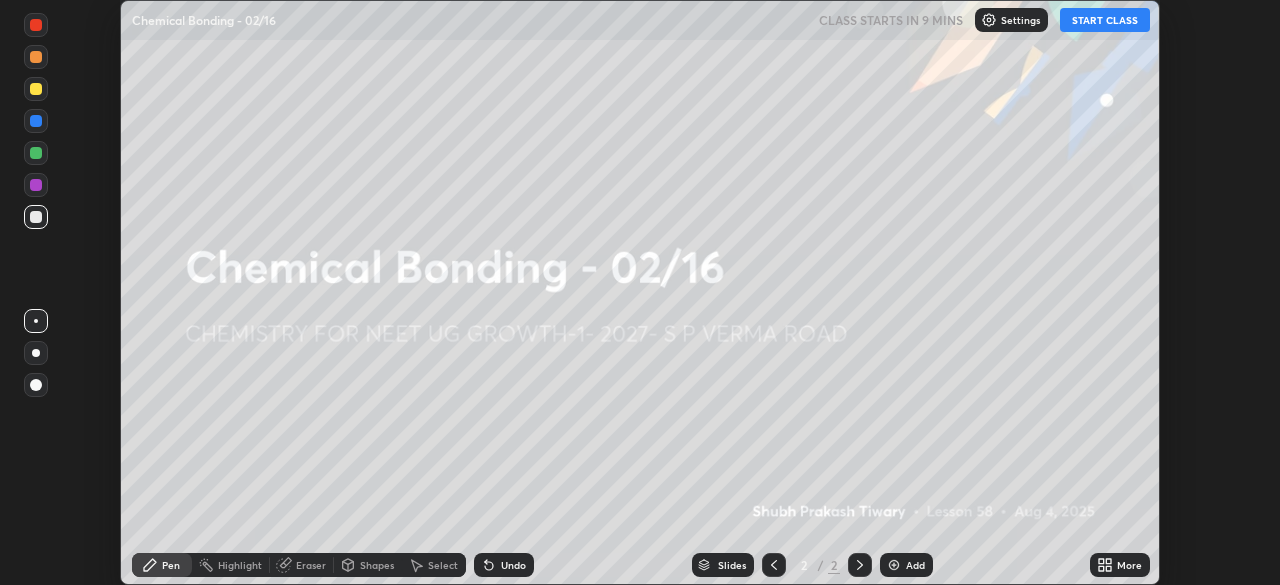 click 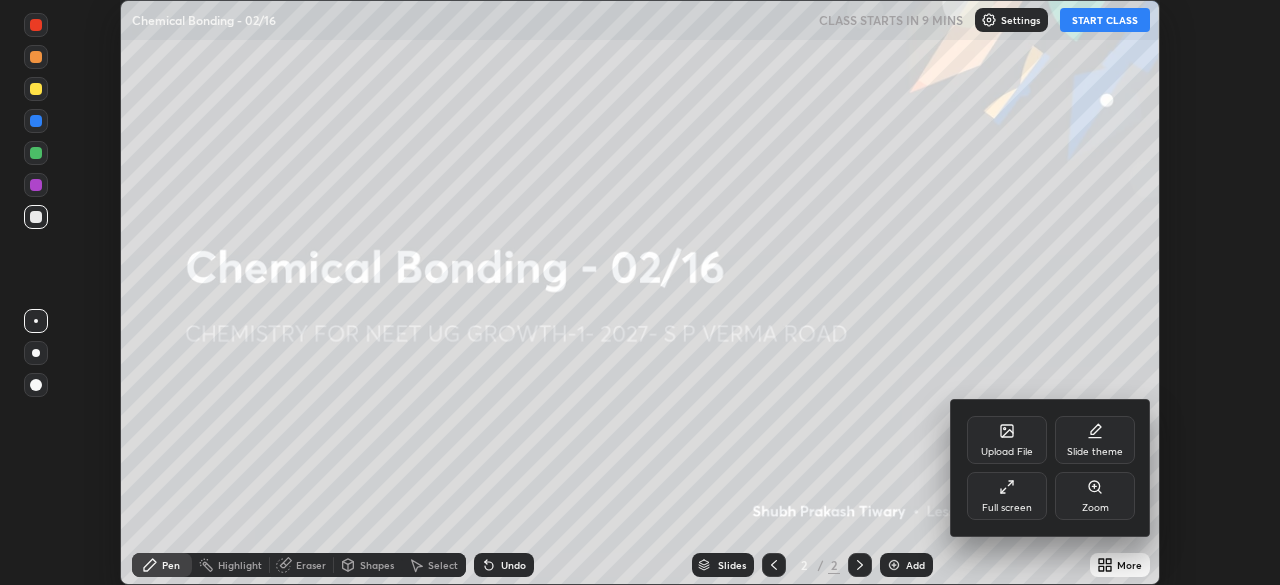 click on "Full screen" at bounding box center (1007, 496) 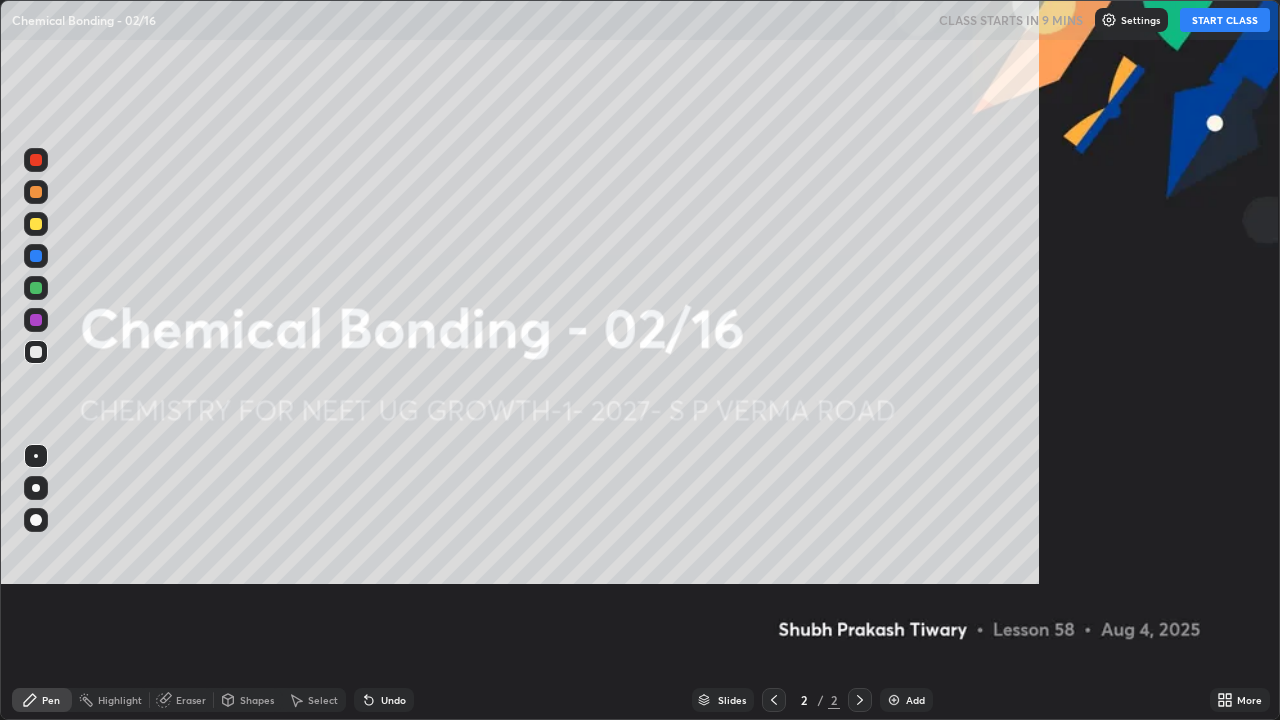 scroll, scrollTop: 99280, scrollLeft: 98720, axis: both 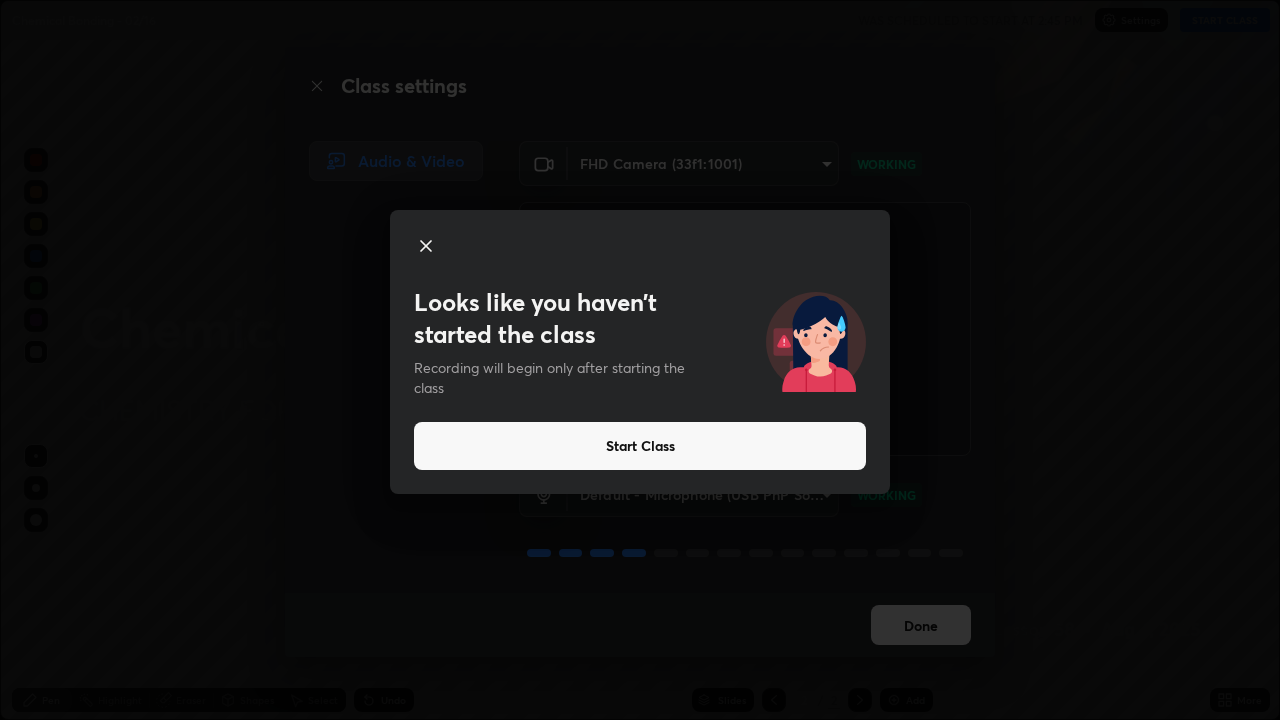 click on "Start Class" at bounding box center (640, 446) 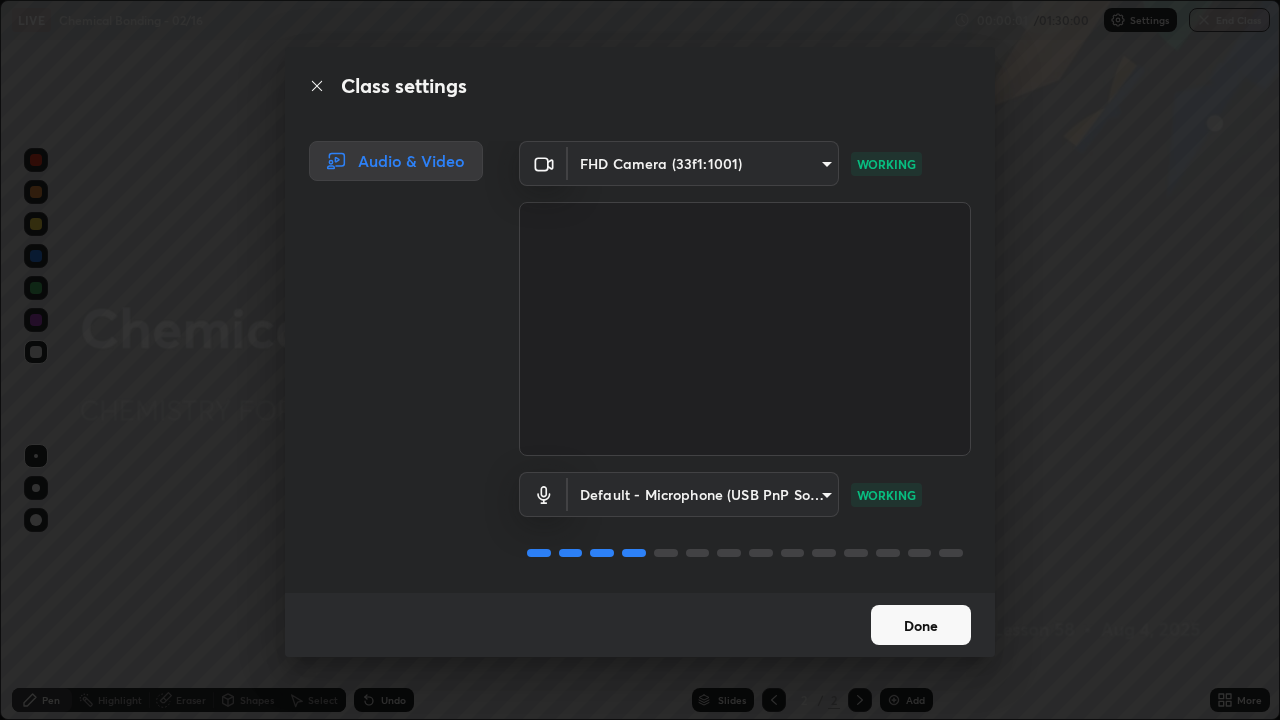 click on "Done" at bounding box center [921, 625] 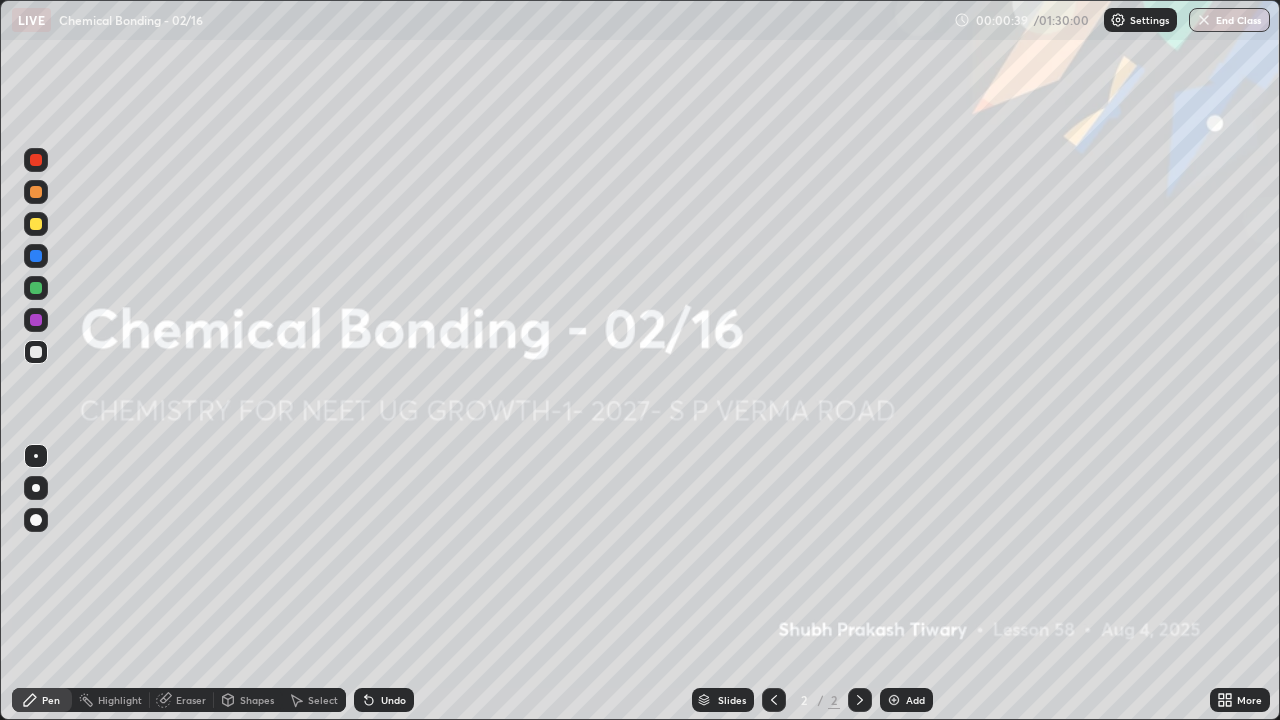 click on "Add" at bounding box center [915, 700] 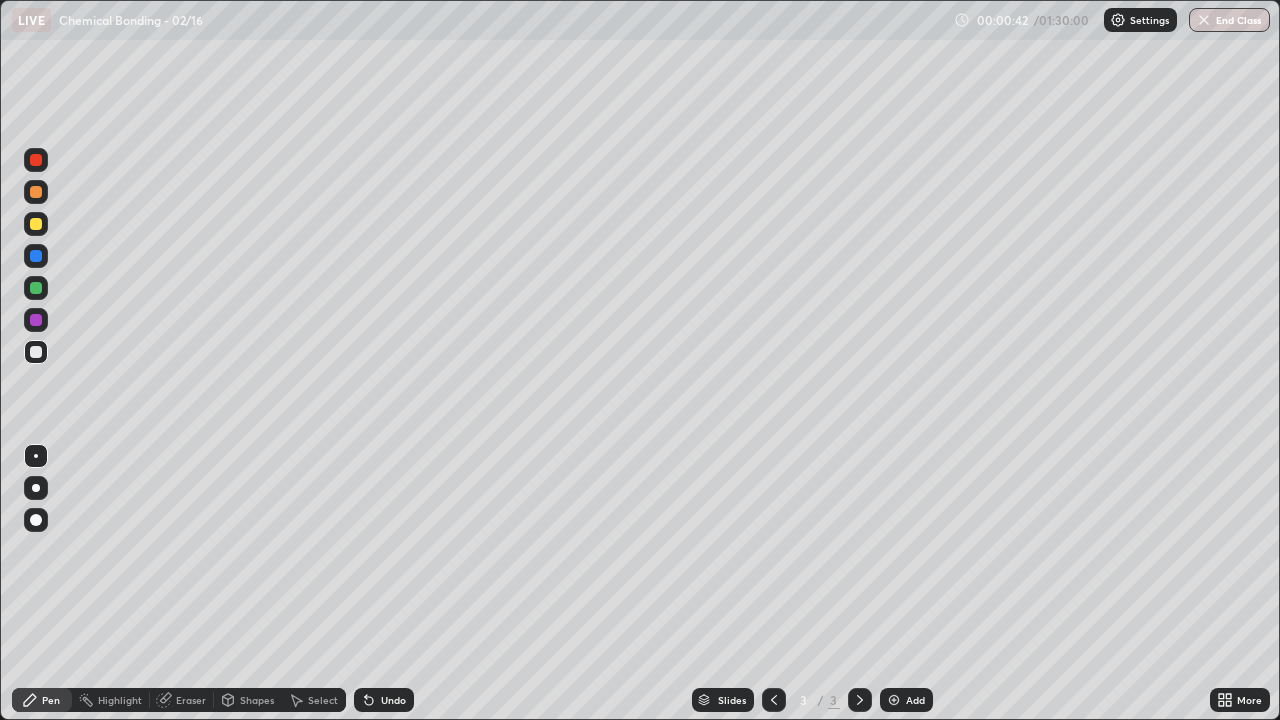 click at bounding box center [36, 192] 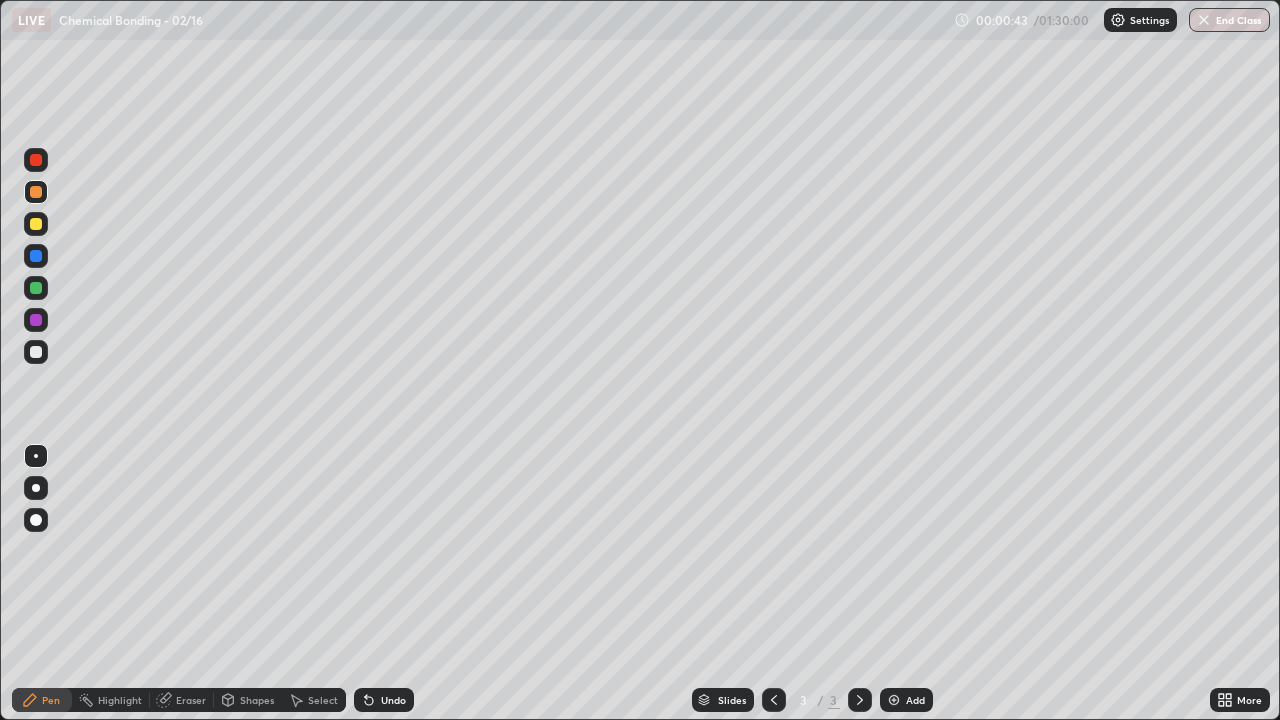 click at bounding box center [36, 488] 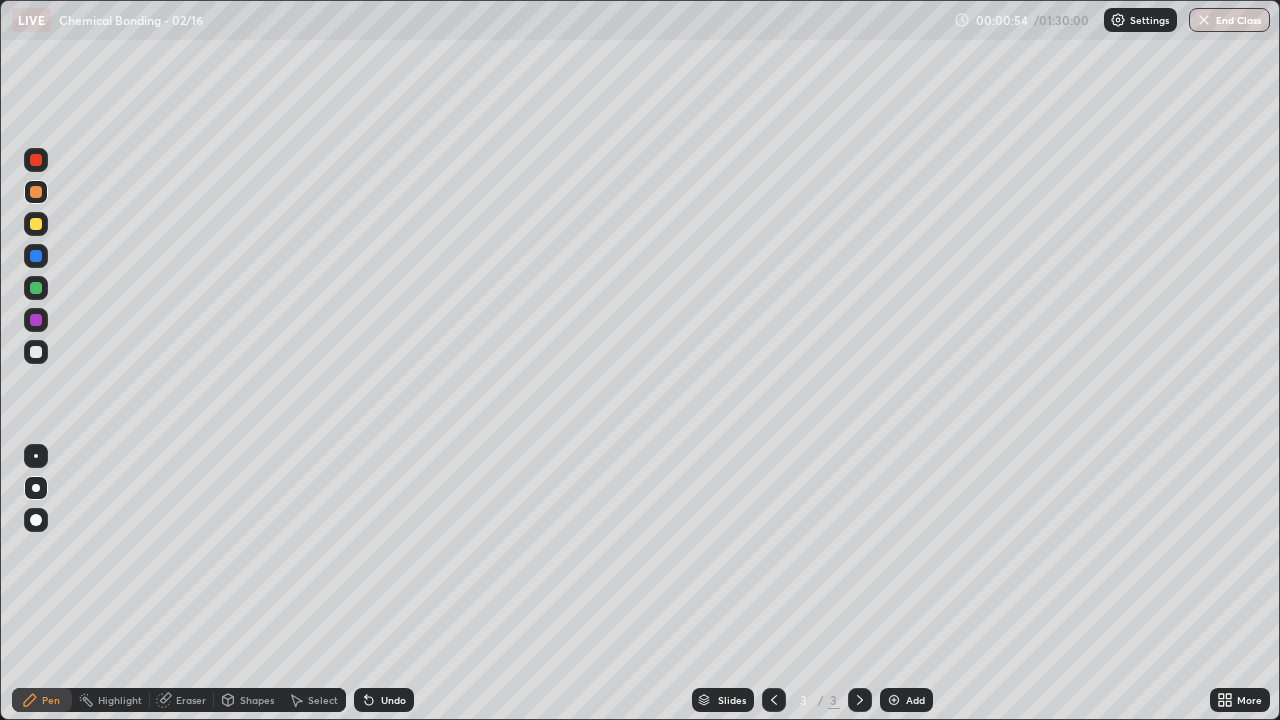 click at bounding box center (36, 352) 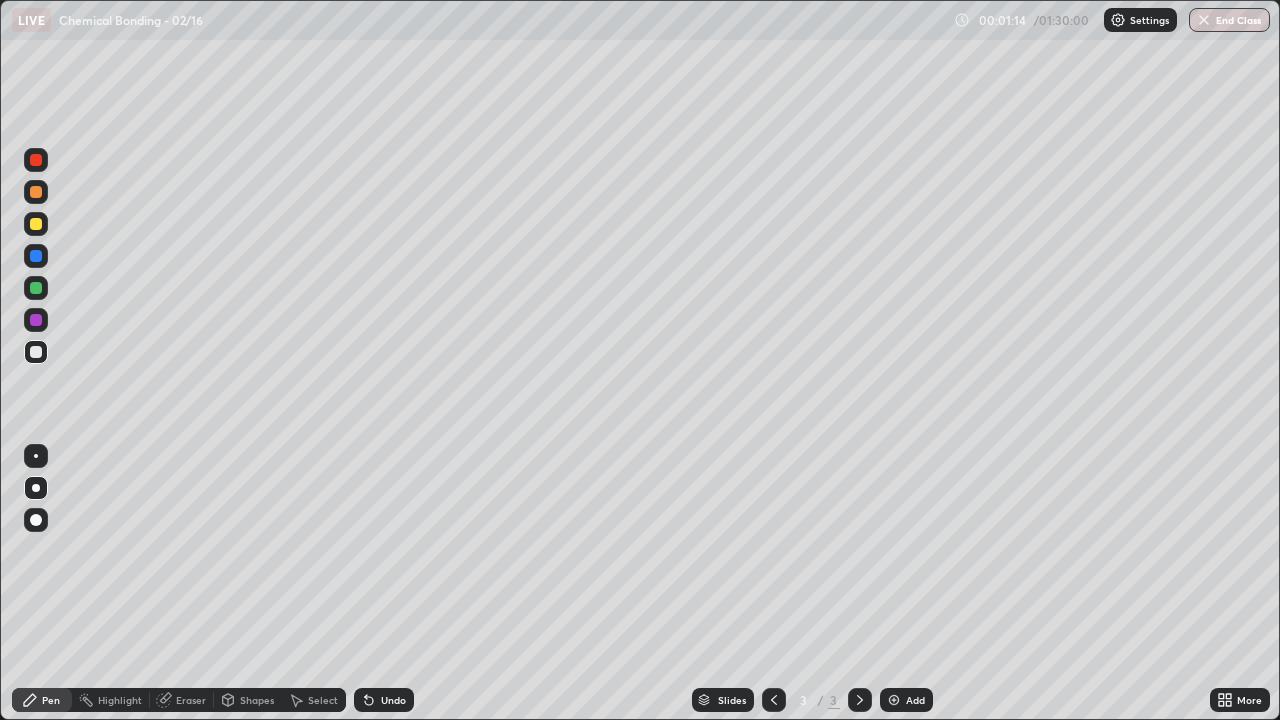 click at bounding box center [36, 224] 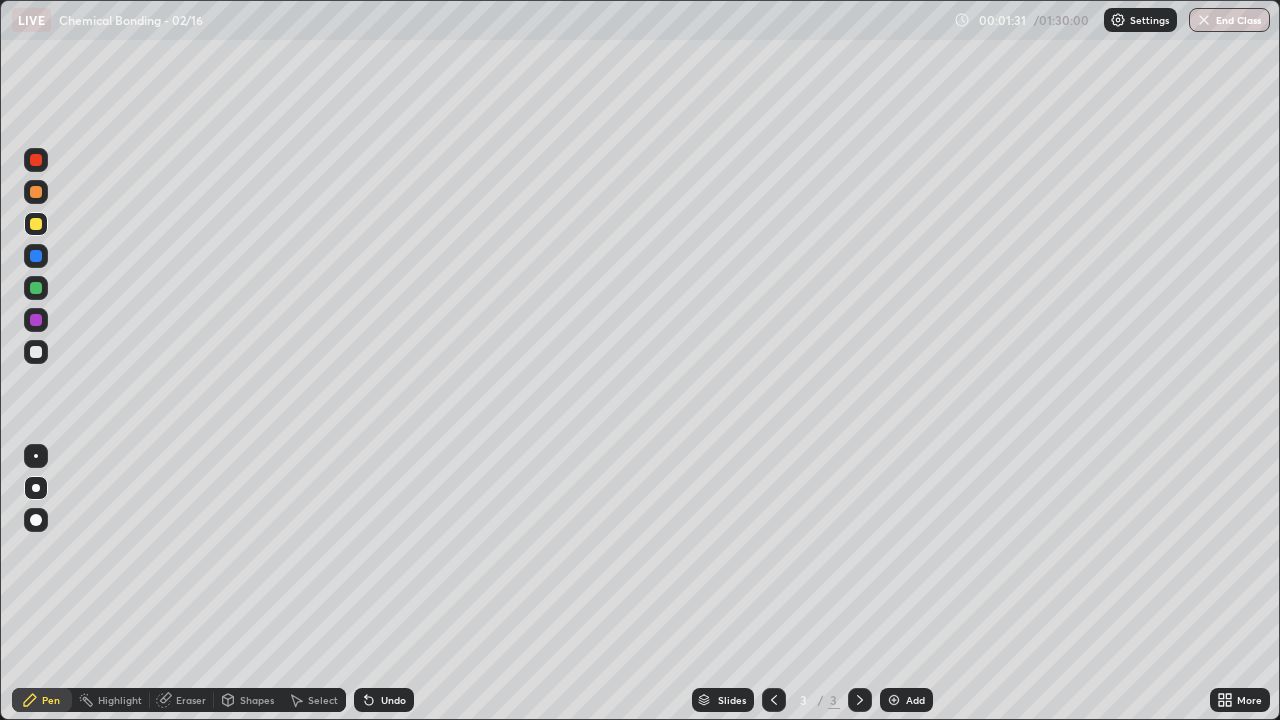 click at bounding box center [36, 352] 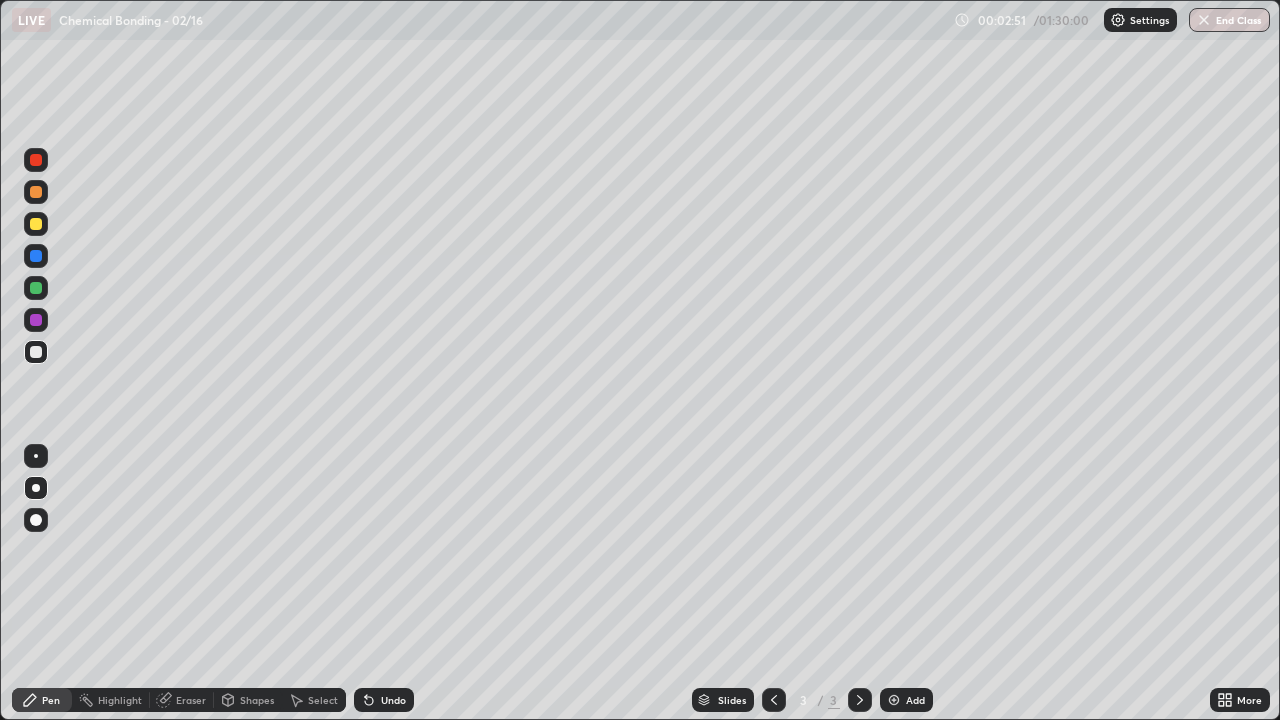 click at bounding box center (36, 256) 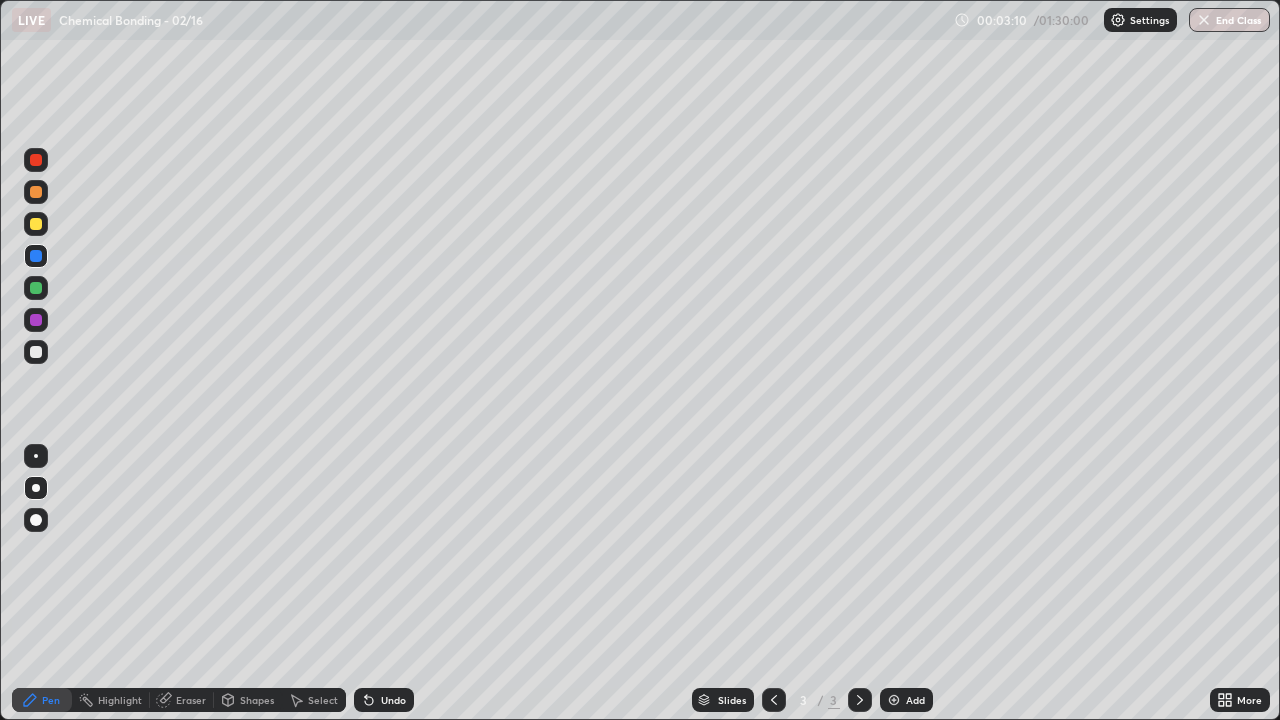 click at bounding box center [36, 352] 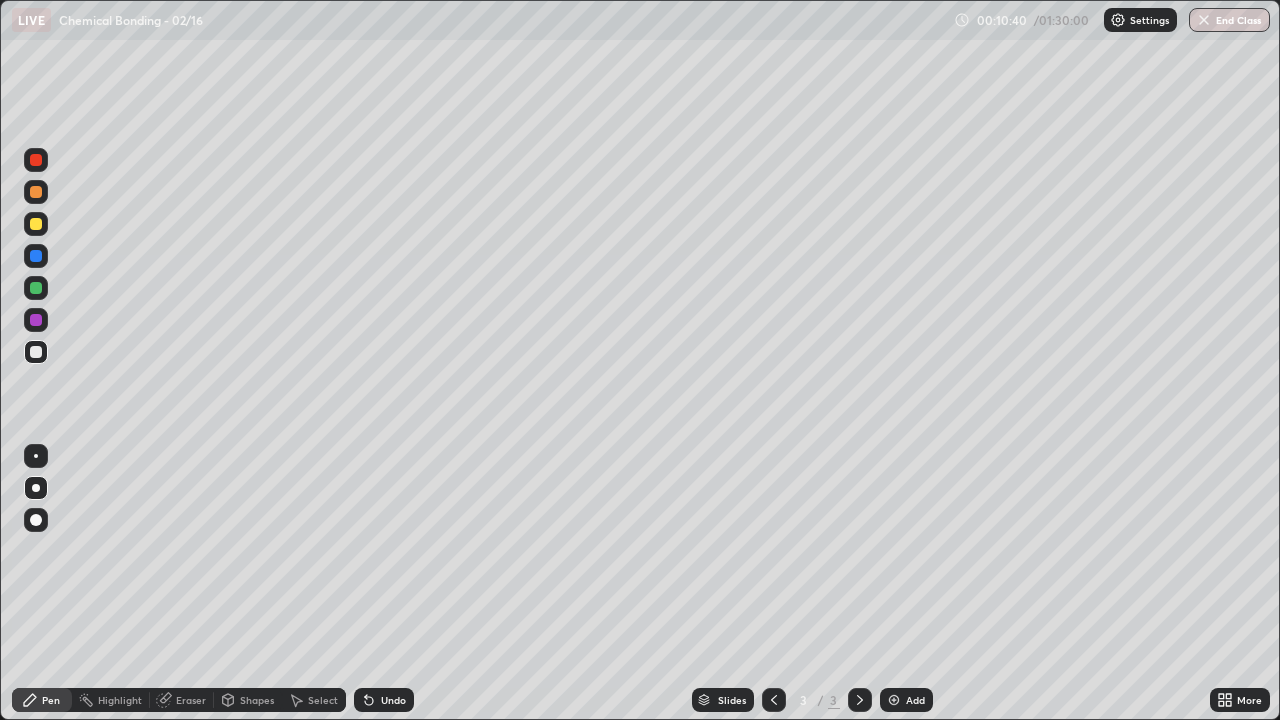 click at bounding box center (36, 288) 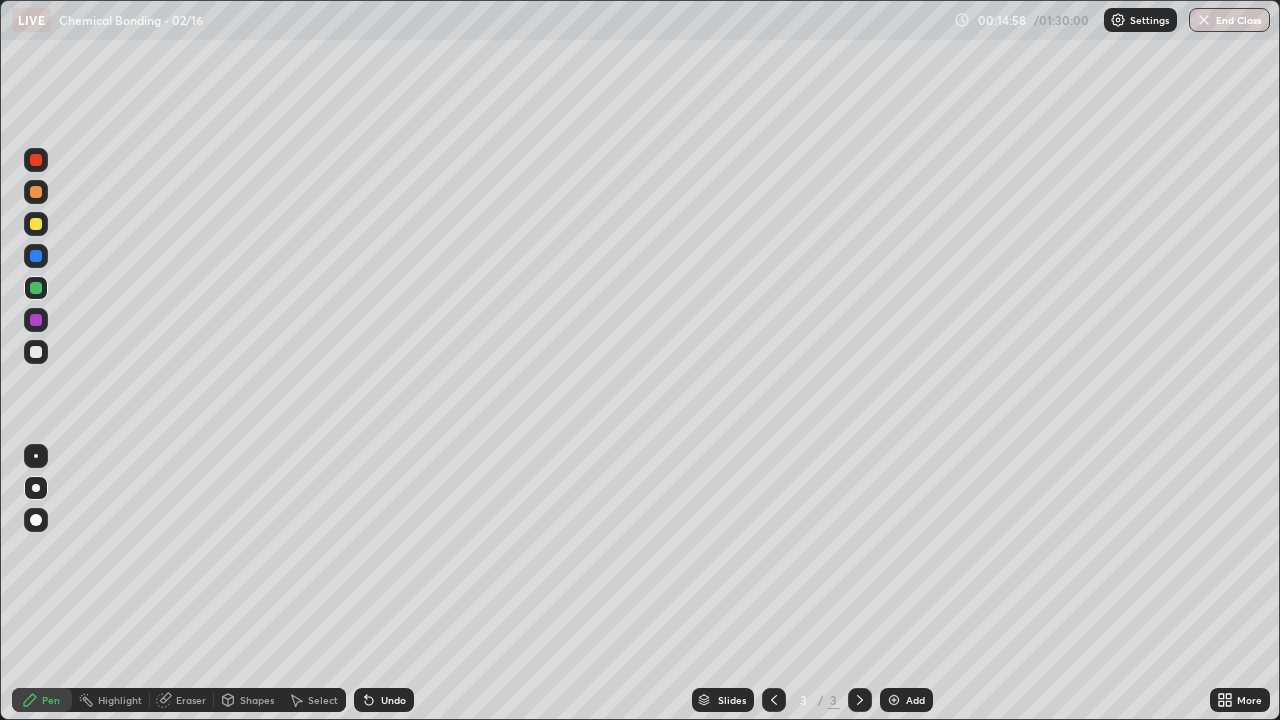 click at bounding box center (36, 352) 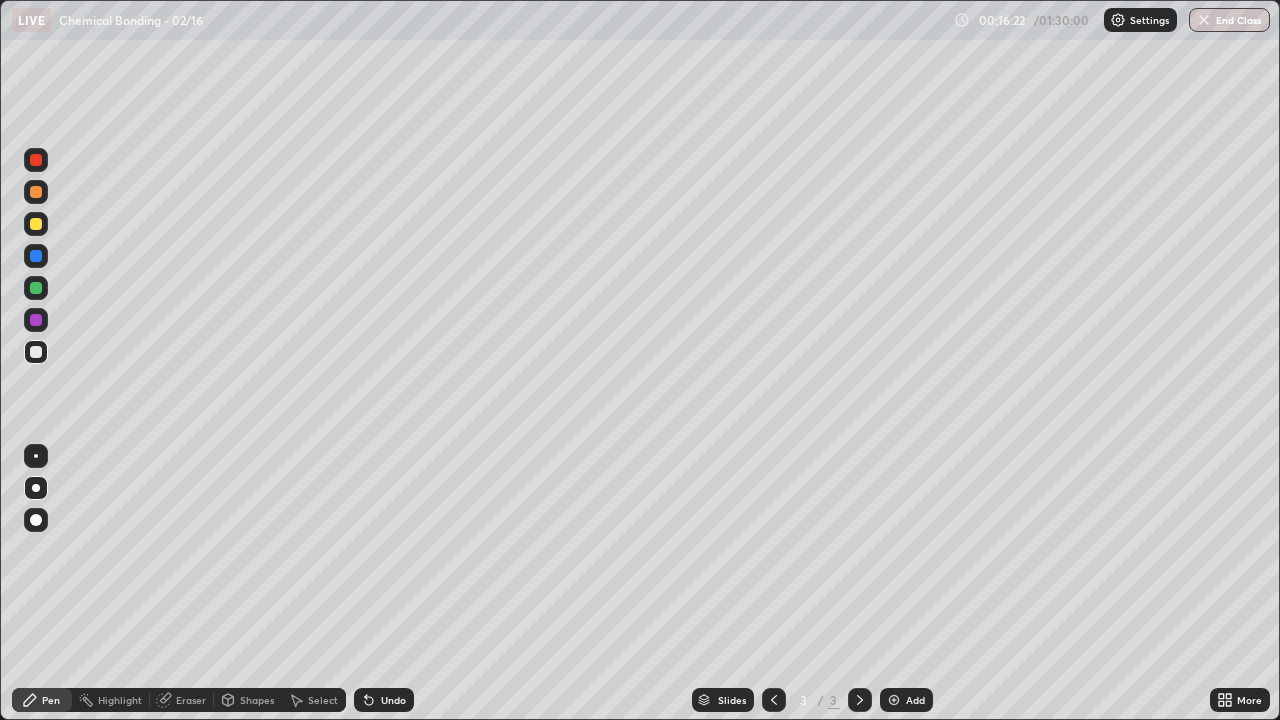 click at bounding box center (894, 700) 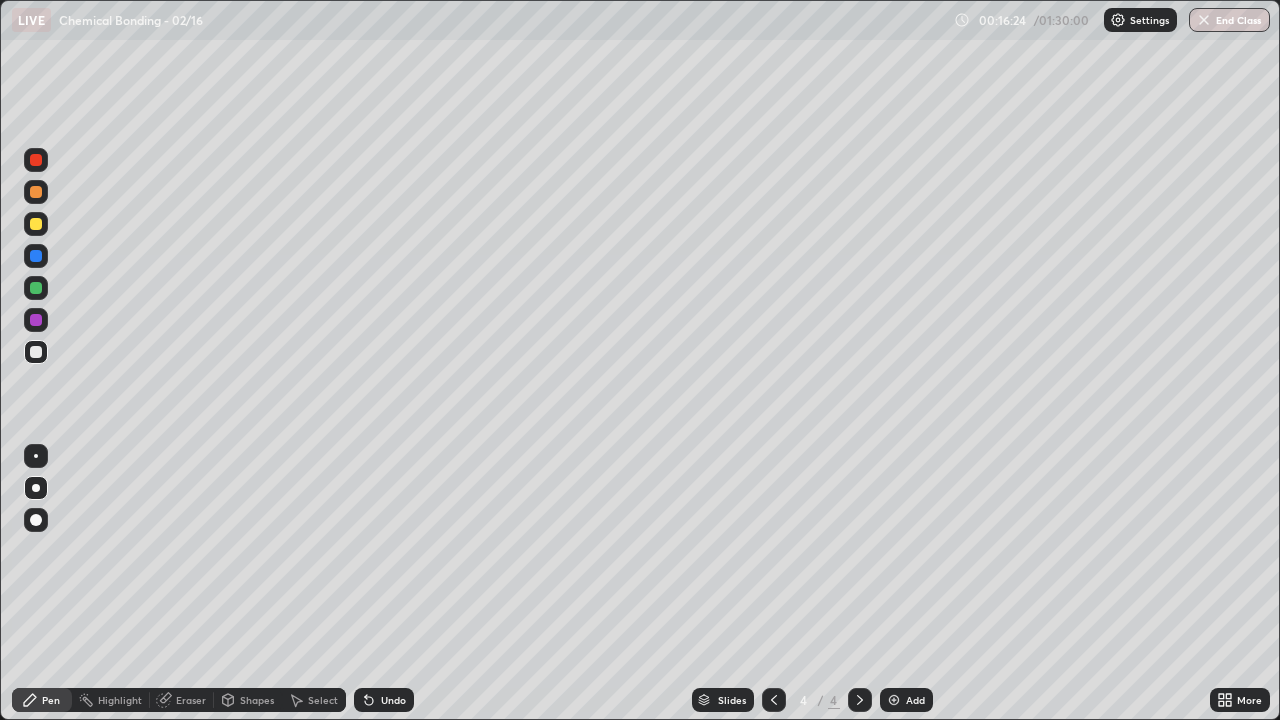 click at bounding box center (36, 192) 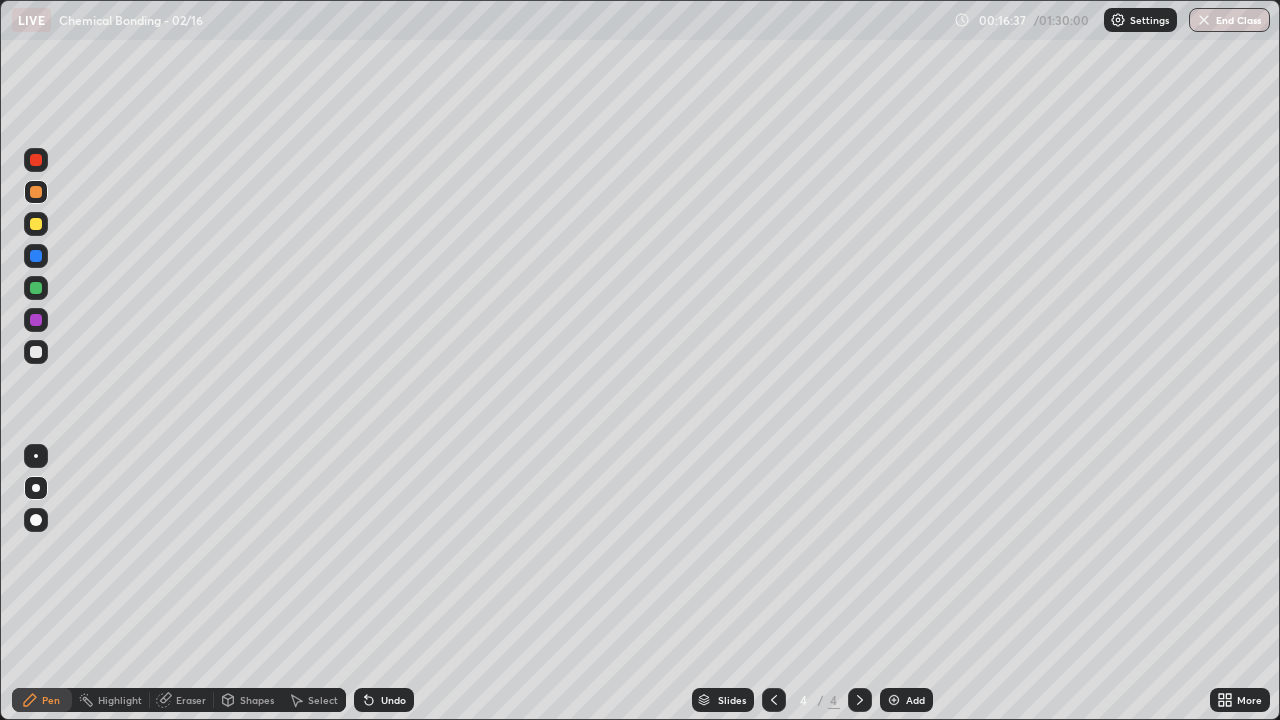 click at bounding box center (36, 352) 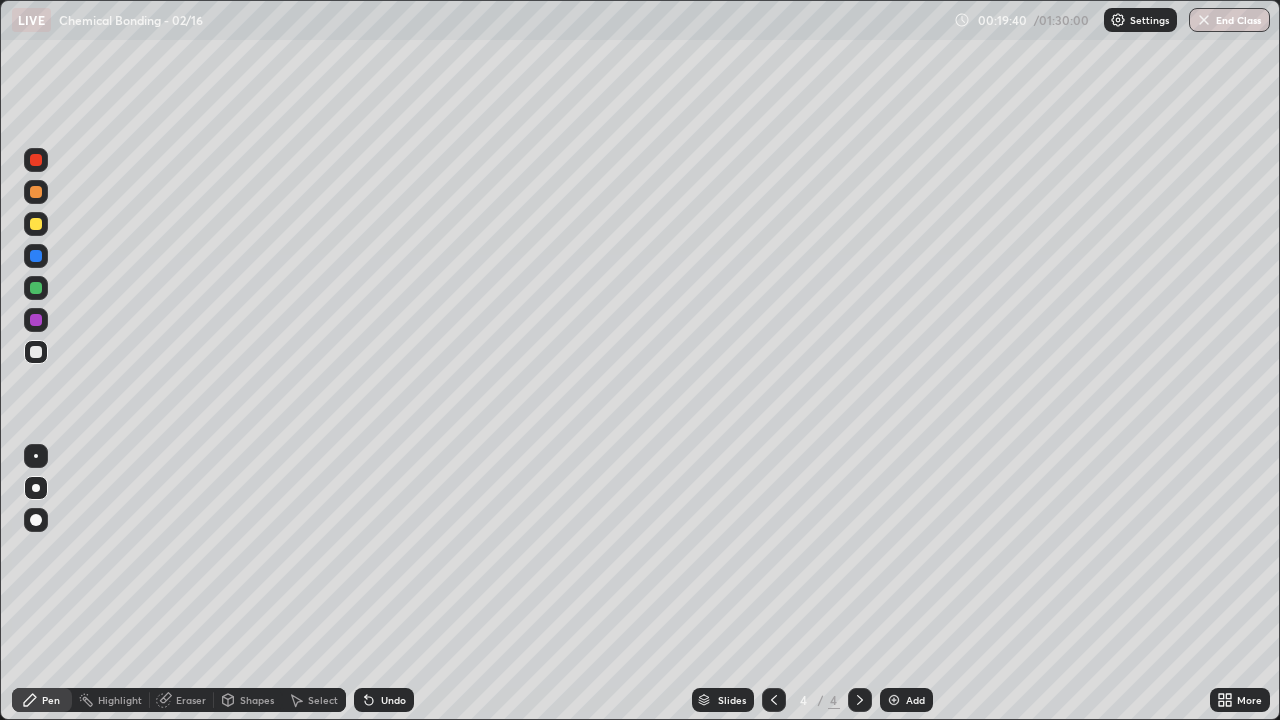 click at bounding box center [36, 288] 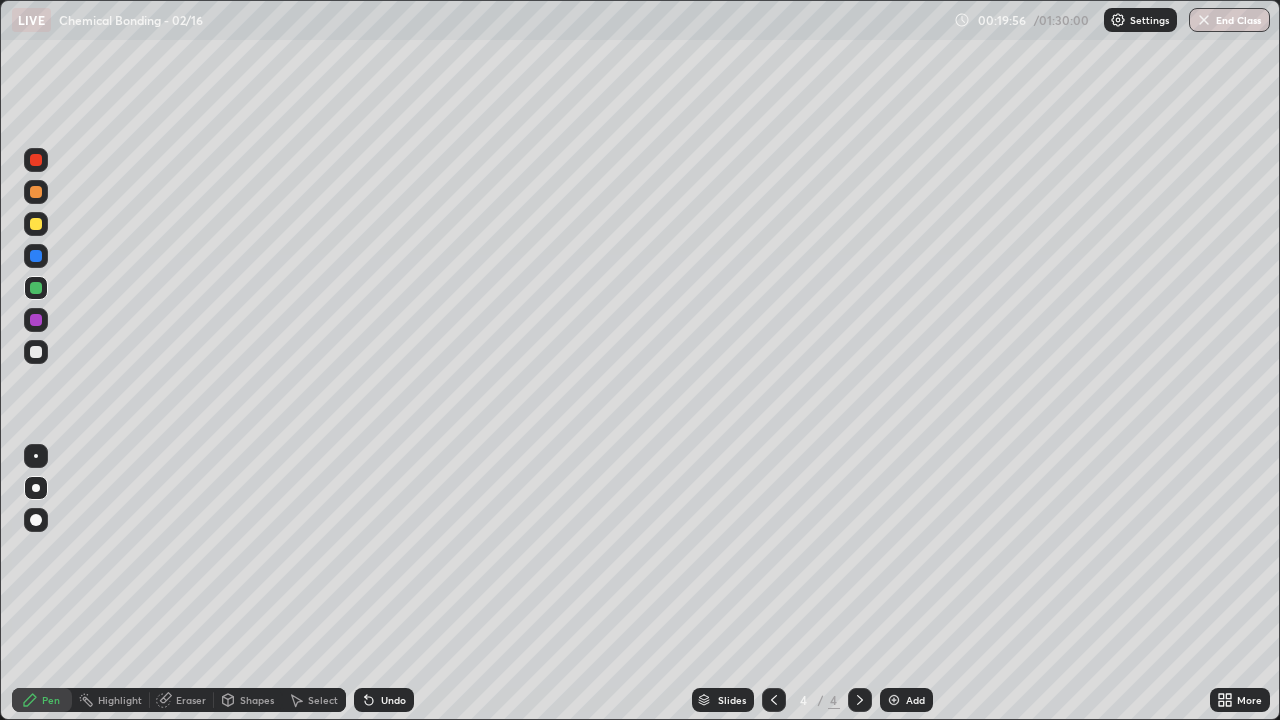 click at bounding box center [36, 256] 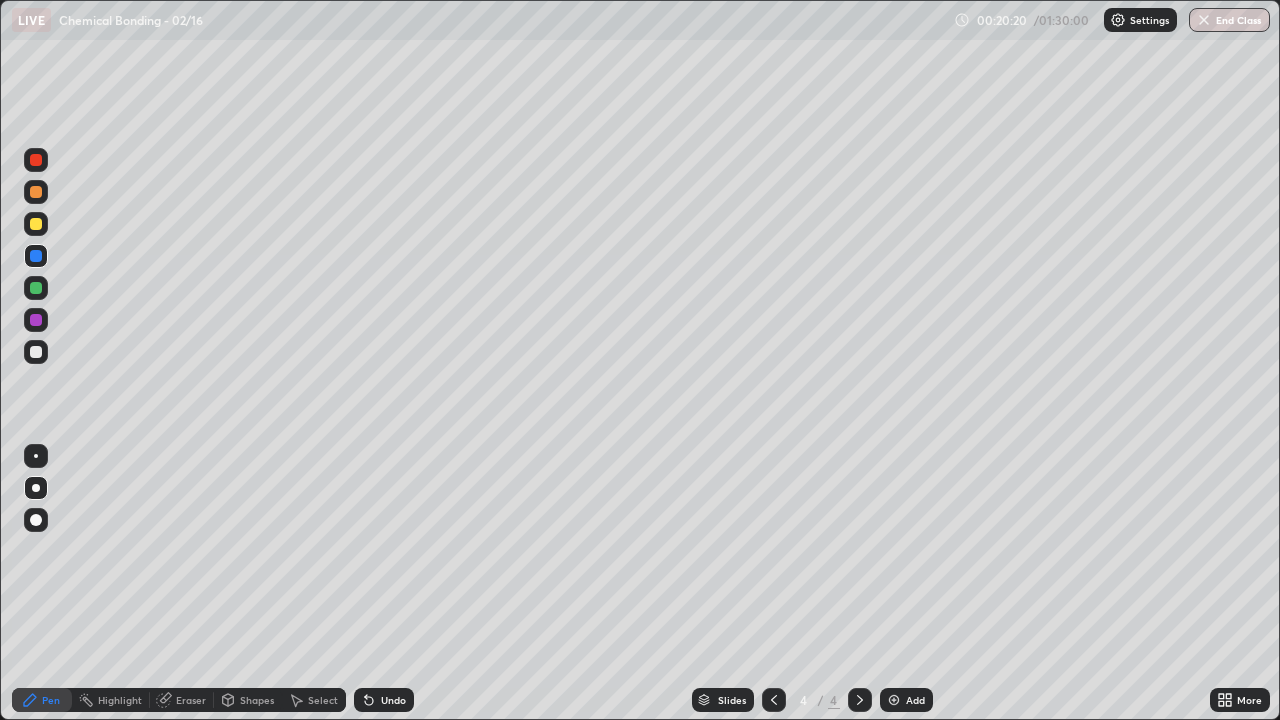 click on "Eraser" at bounding box center (191, 700) 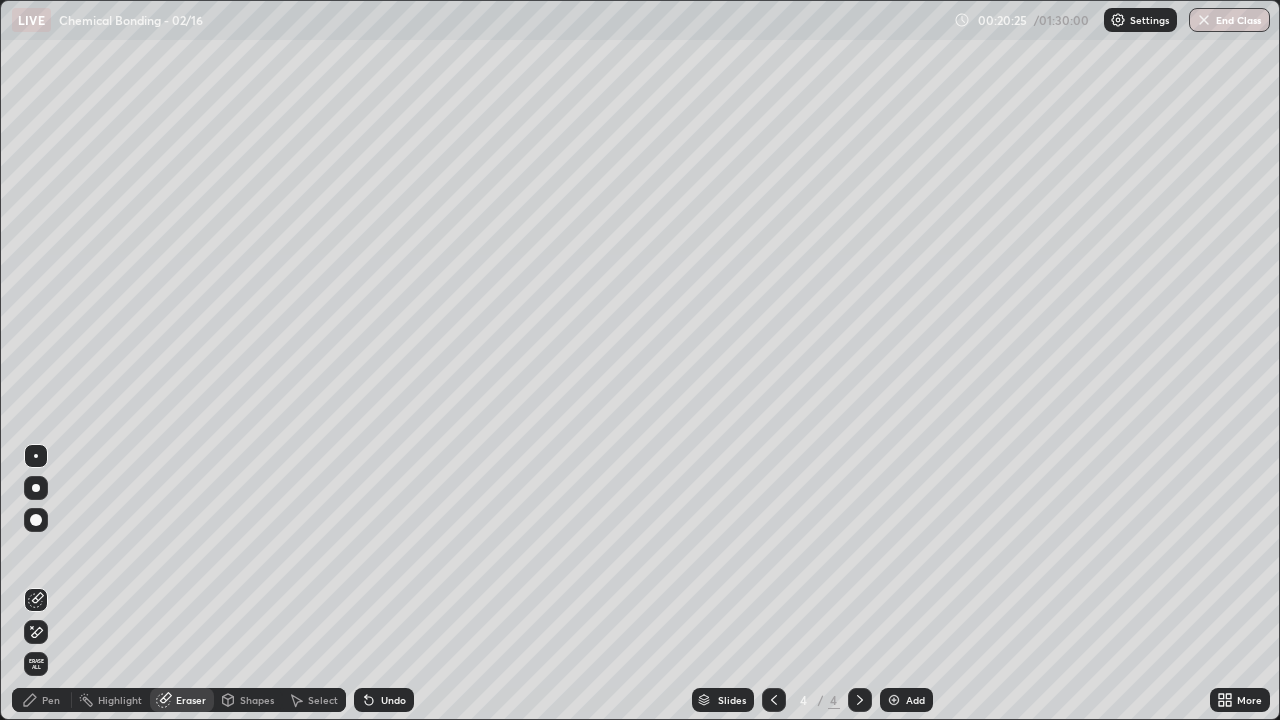 click on "Pen" at bounding box center (42, 700) 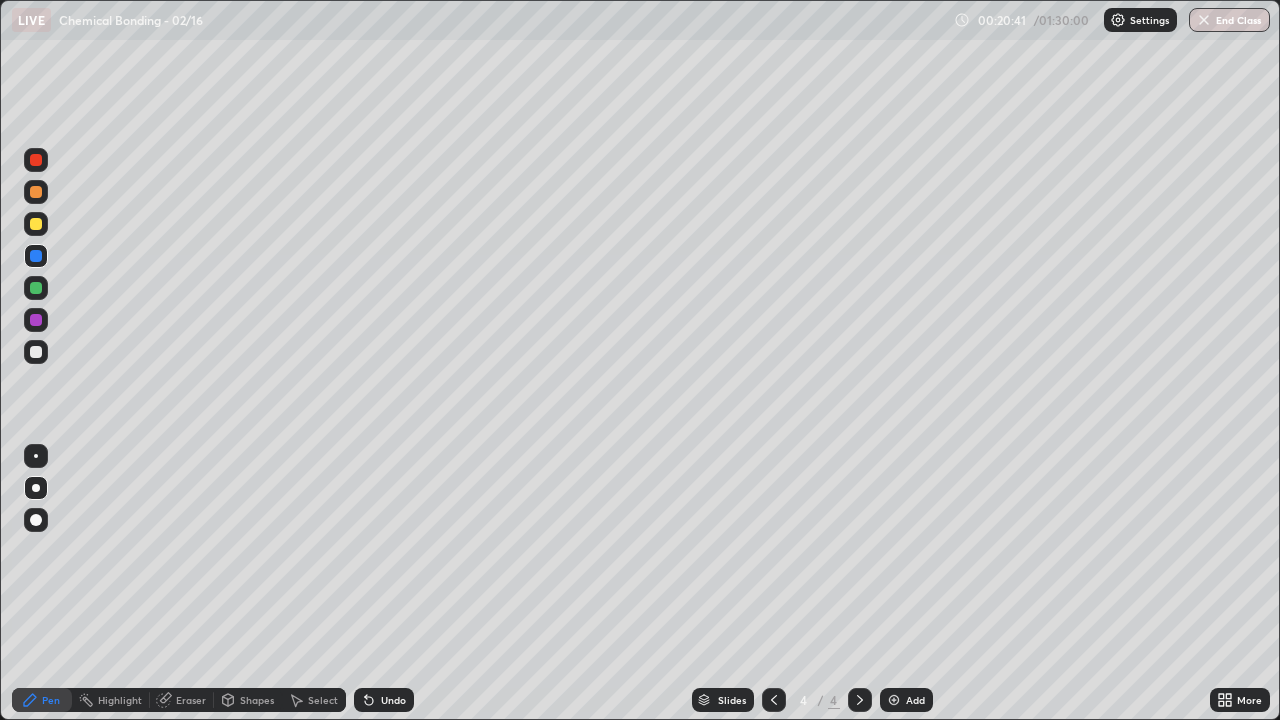 click at bounding box center (36, 288) 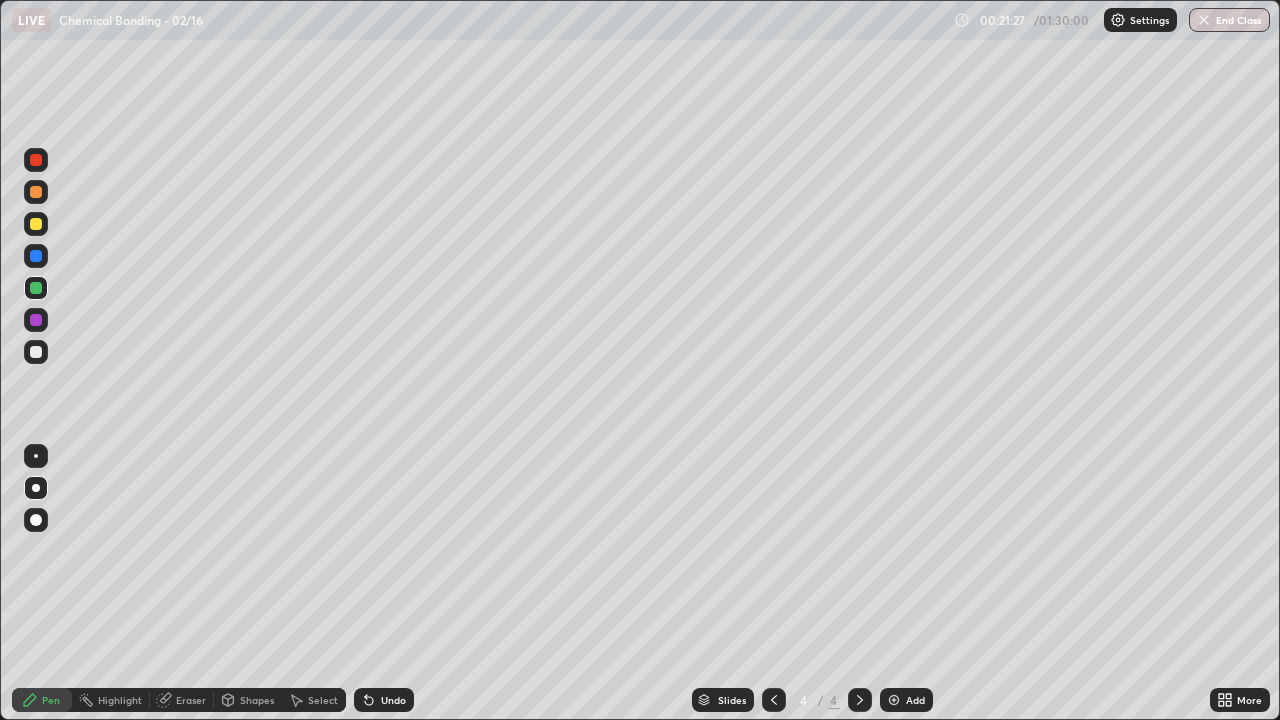click at bounding box center [36, 352] 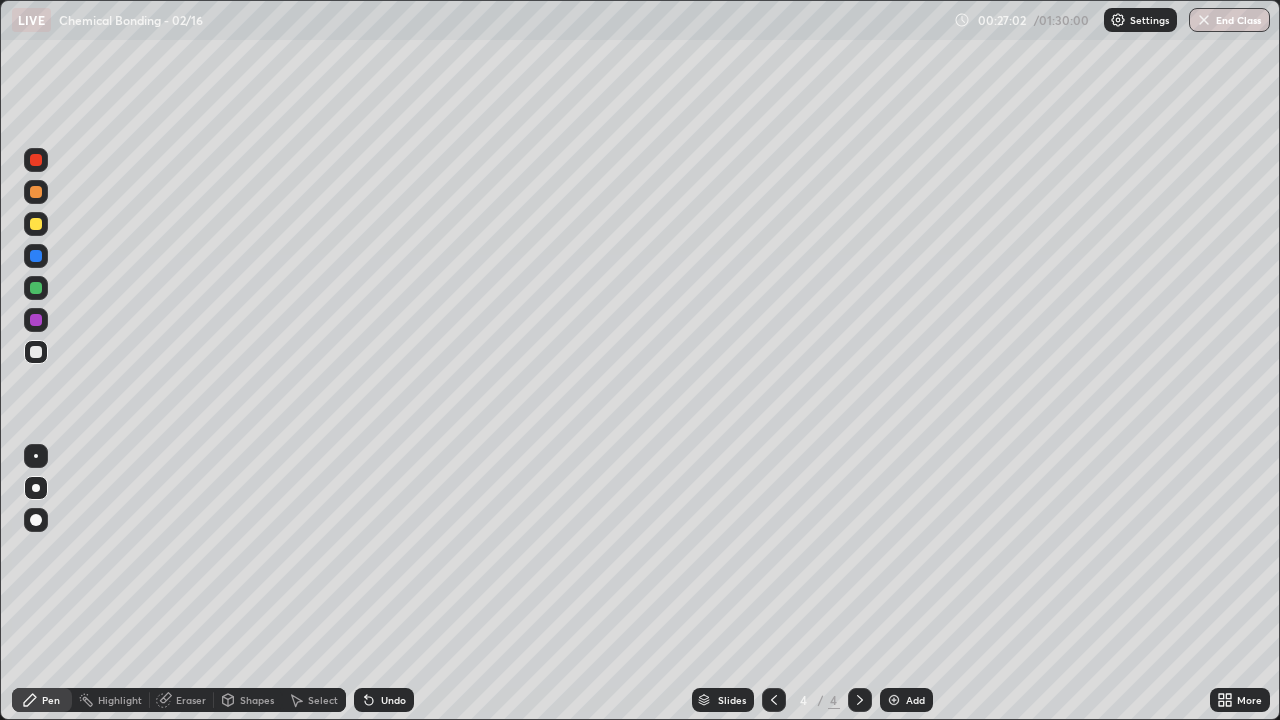 click on "Add" at bounding box center (906, 700) 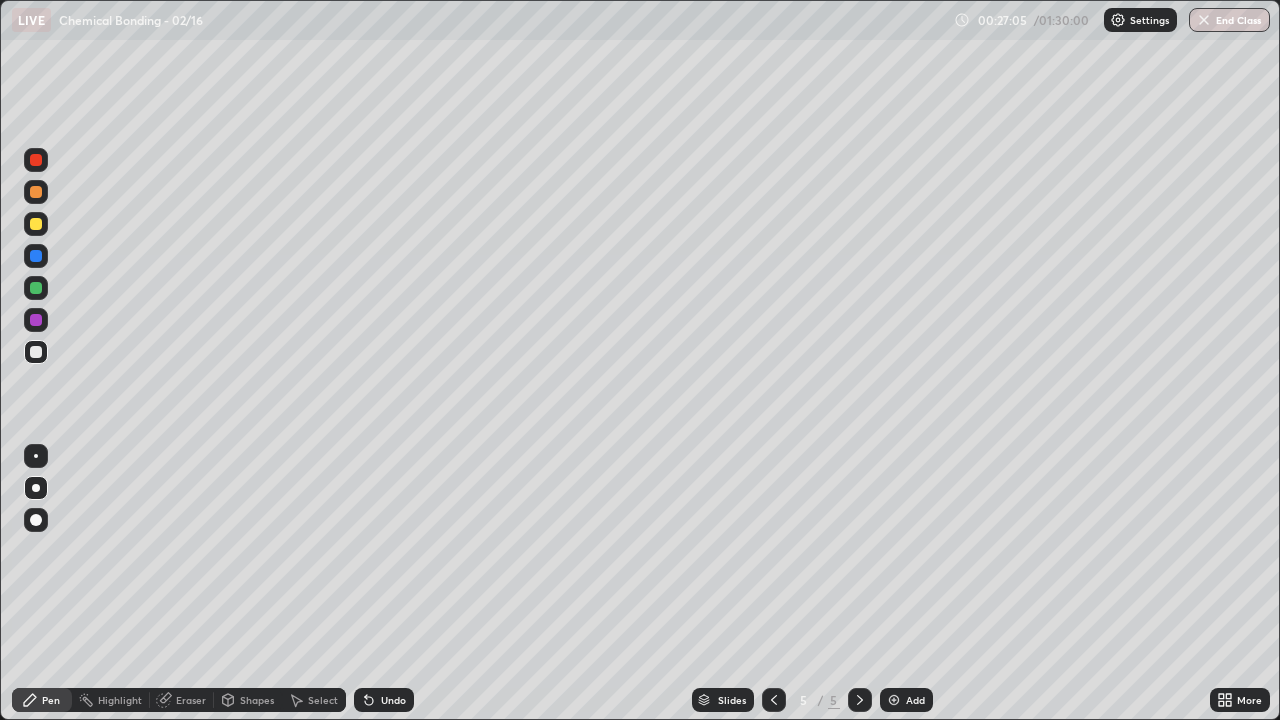 click at bounding box center [36, 224] 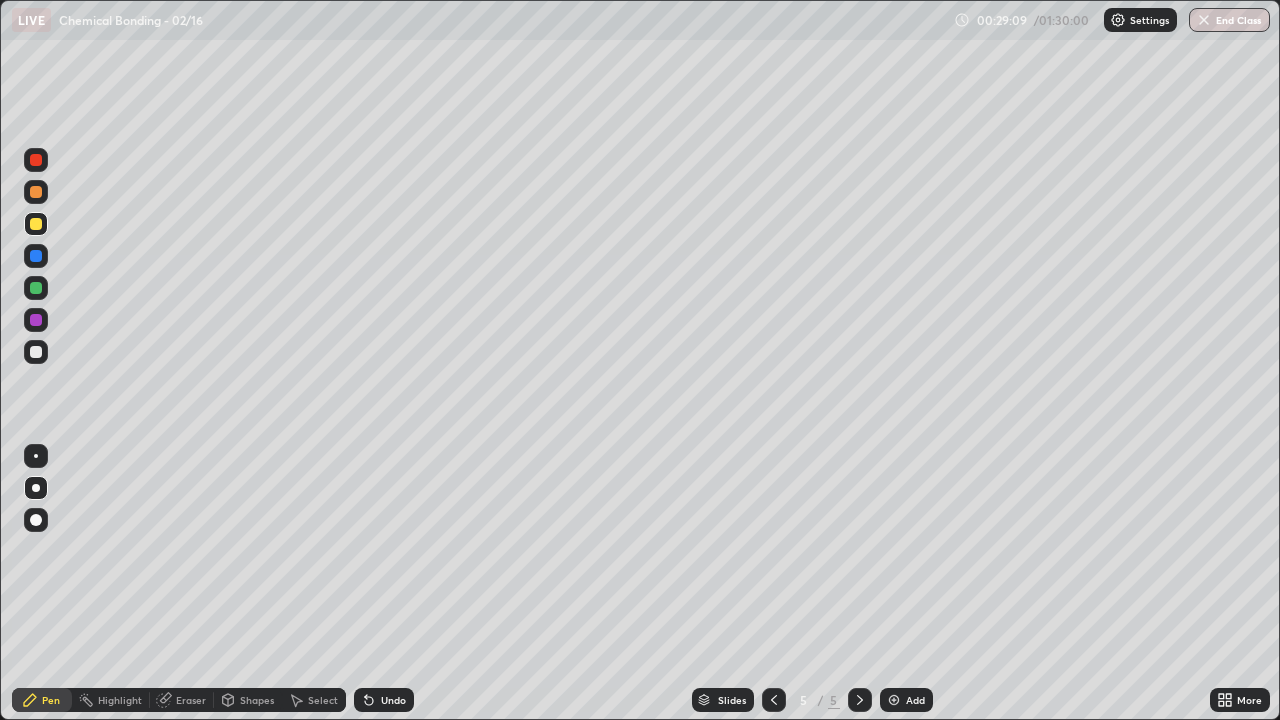 click at bounding box center [36, 224] 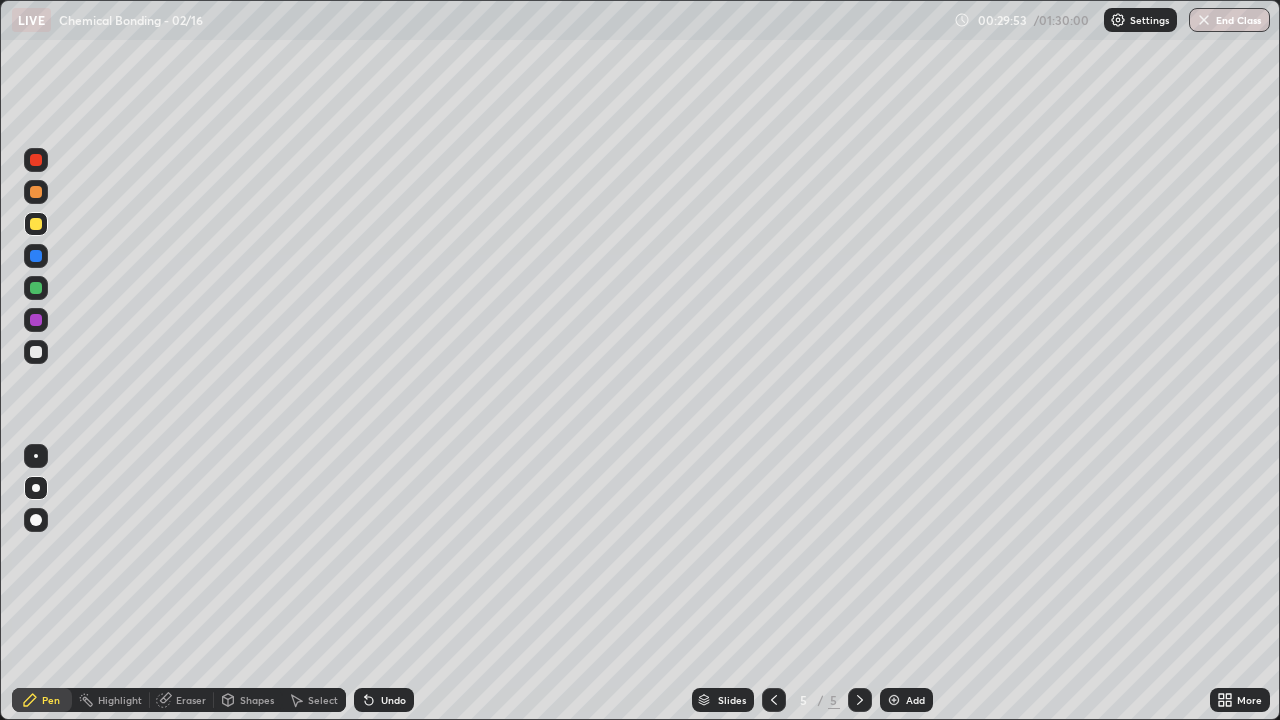 click at bounding box center (36, 352) 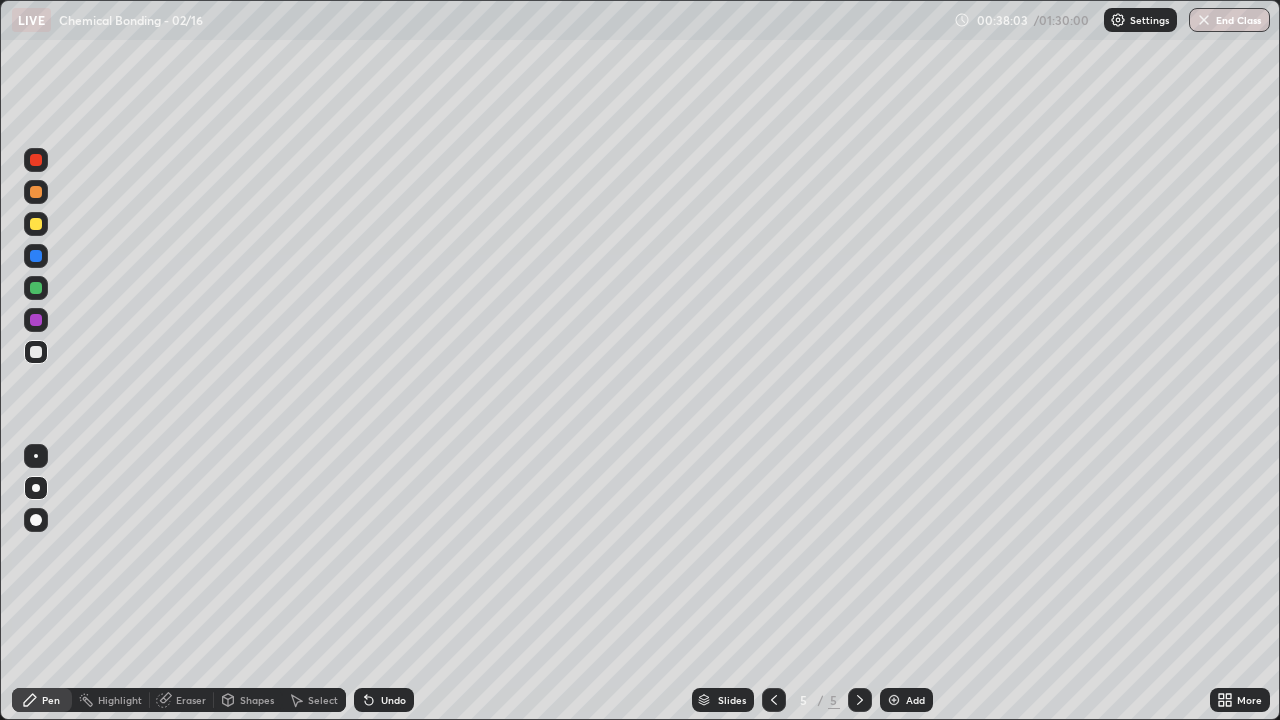 click at bounding box center (894, 700) 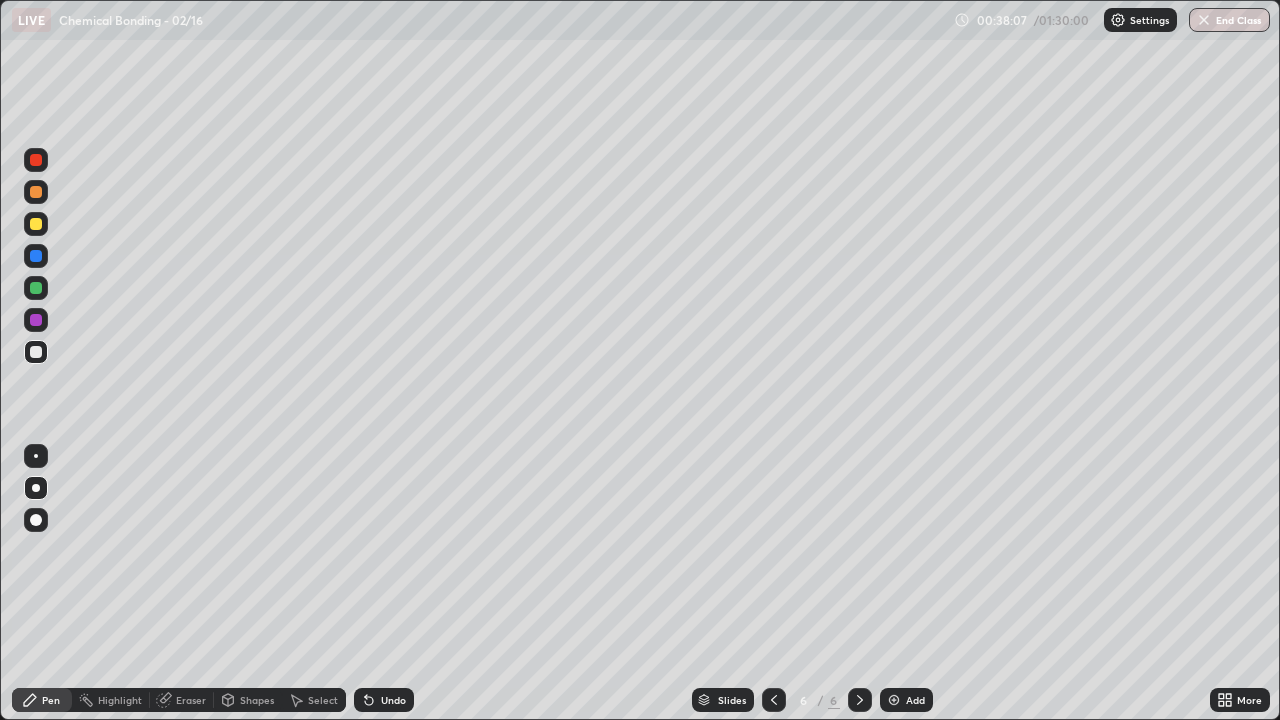 click at bounding box center (36, 192) 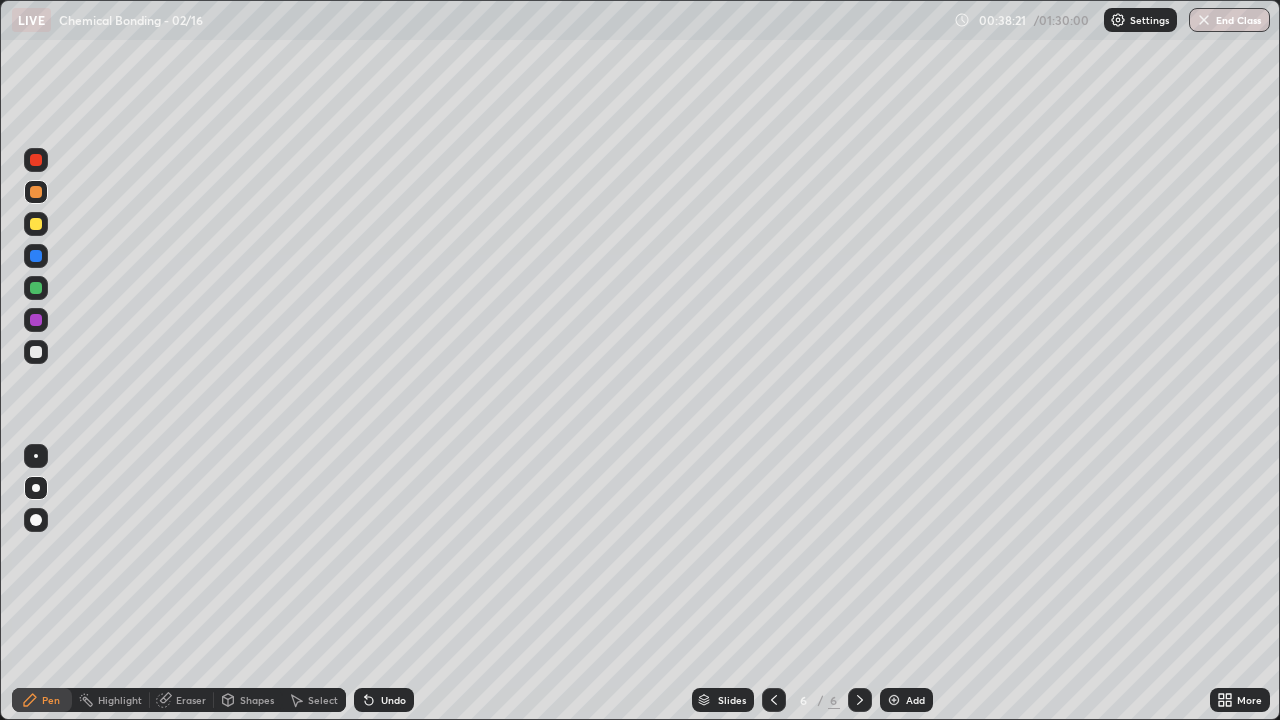 click at bounding box center (36, 352) 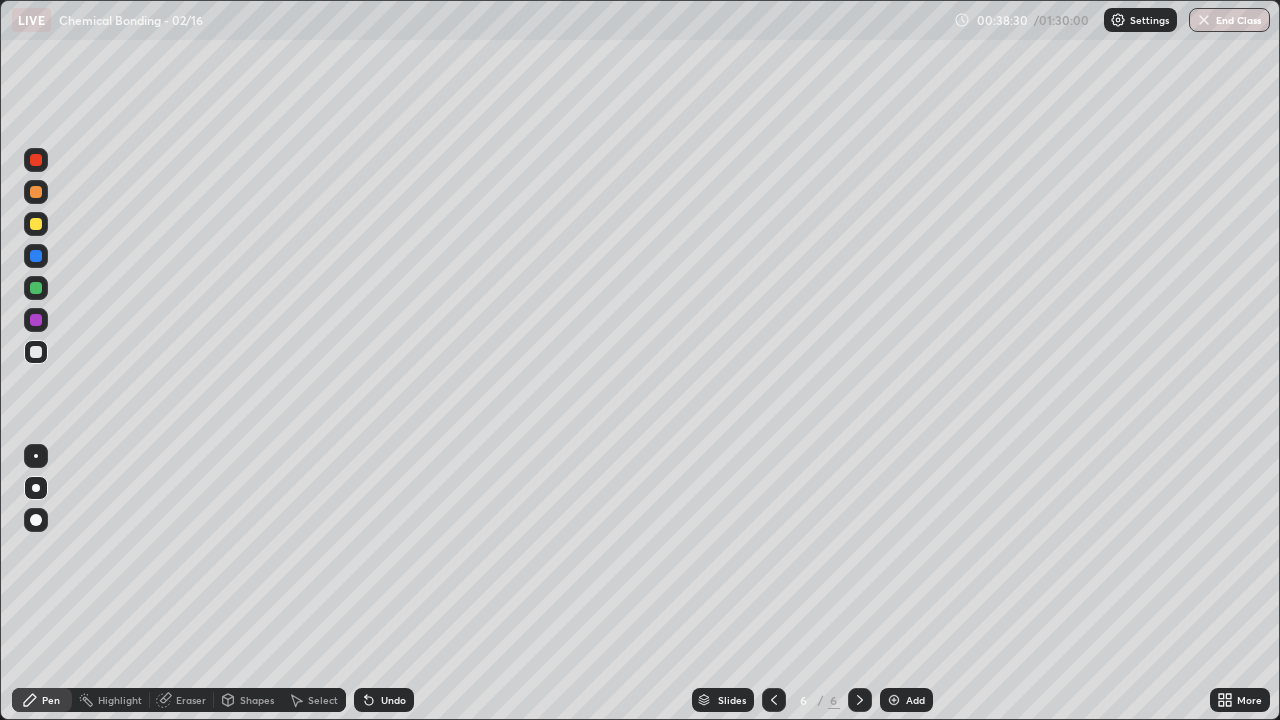 click at bounding box center (36, 192) 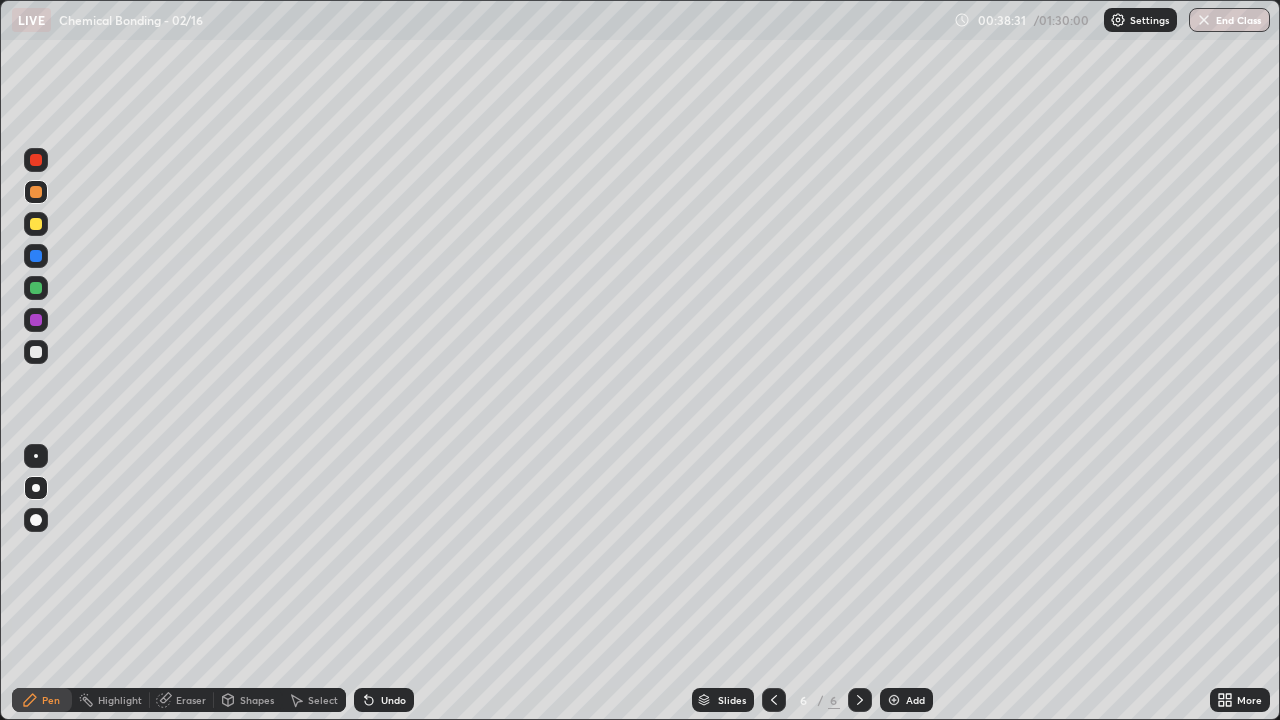 click on "Eraser" at bounding box center [191, 700] 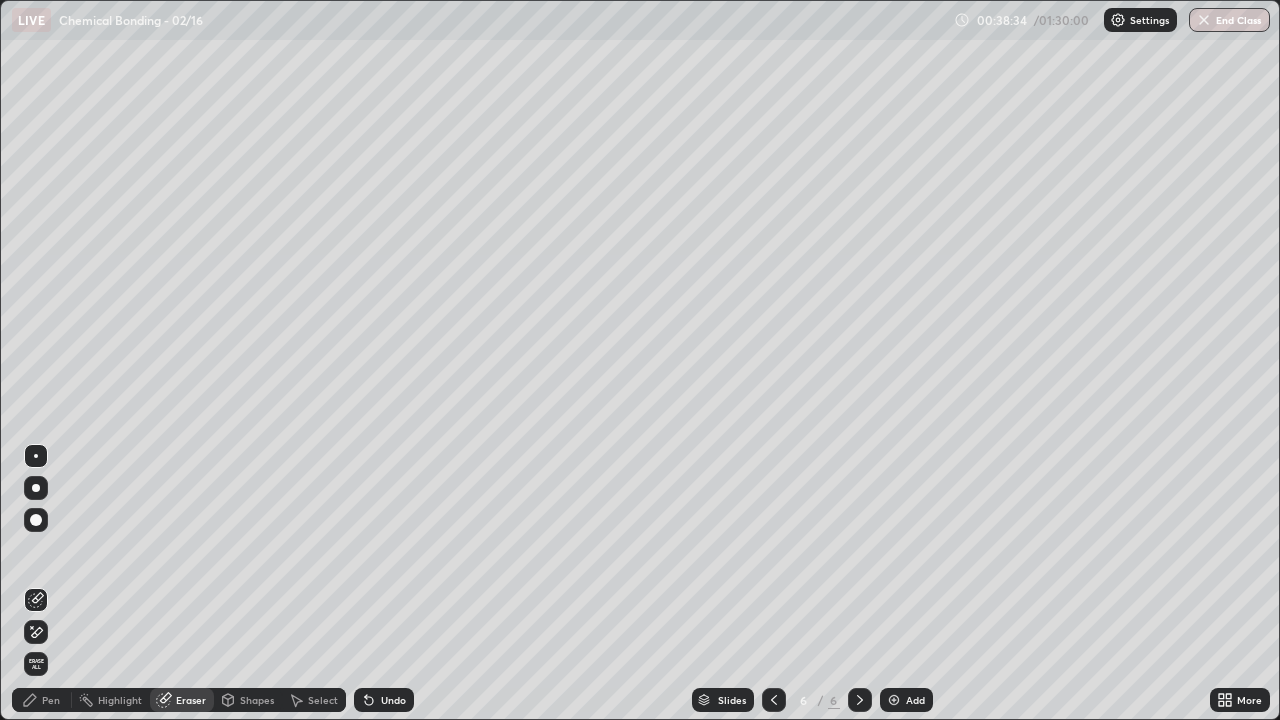 click on "Pen" at bounding box center (51, 700) 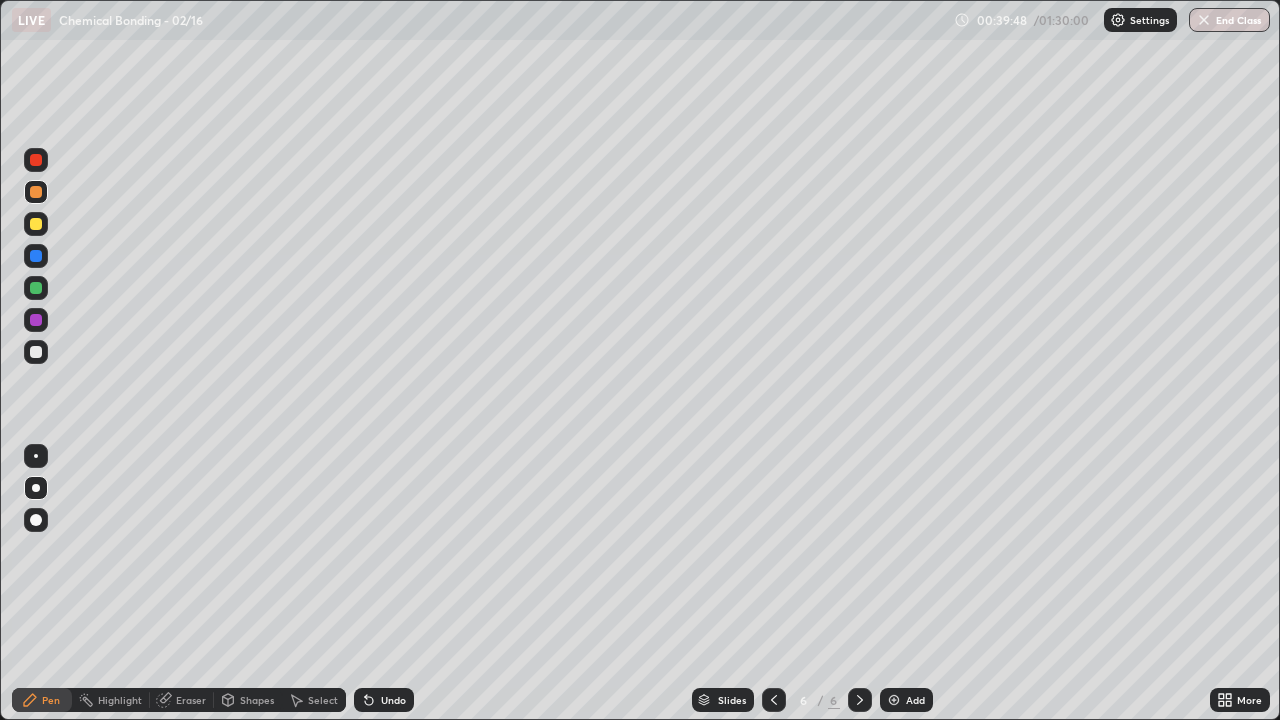 click at bounding box center [36, 352] 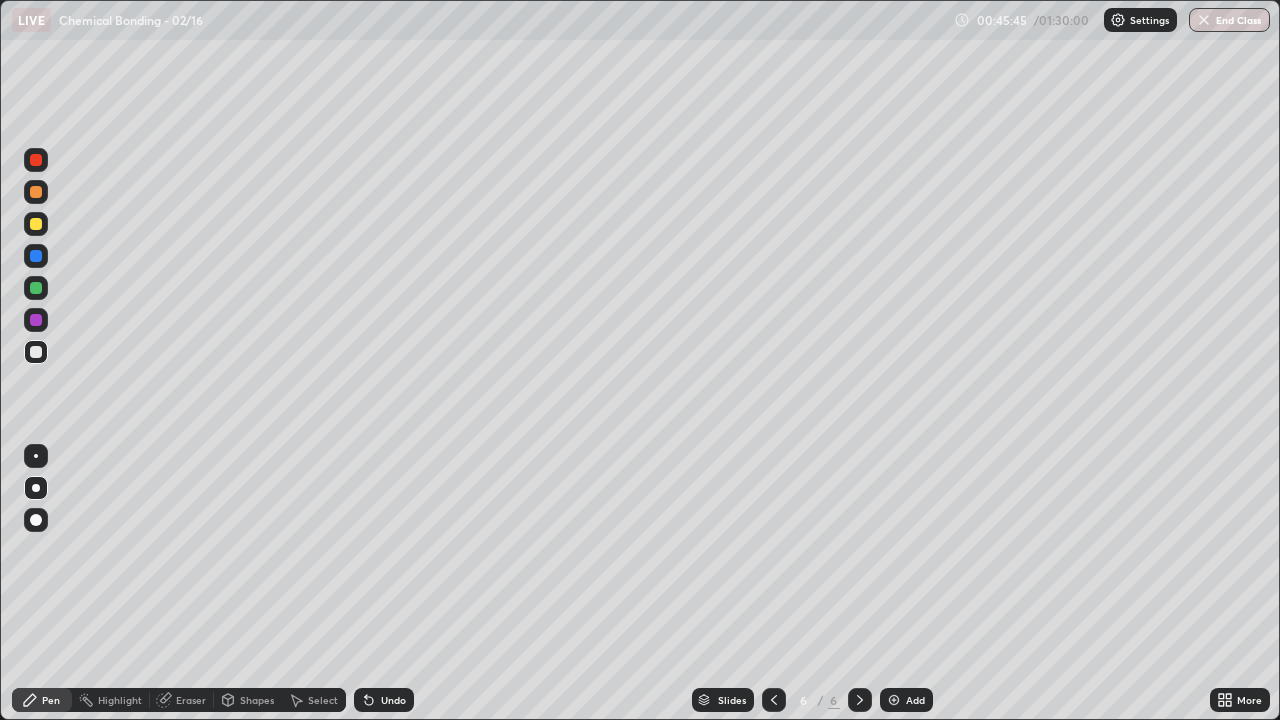 click at bounding box center [36, 256] 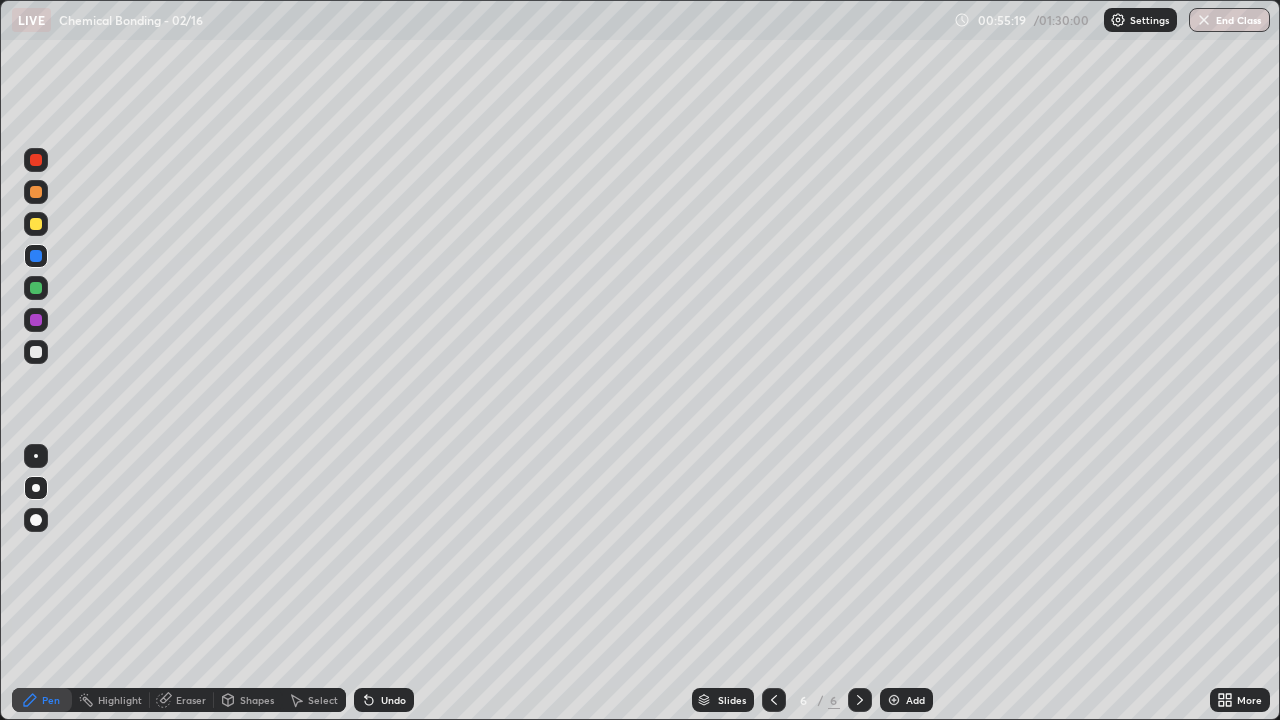 click on "Add" at bounding box center (915, 700) 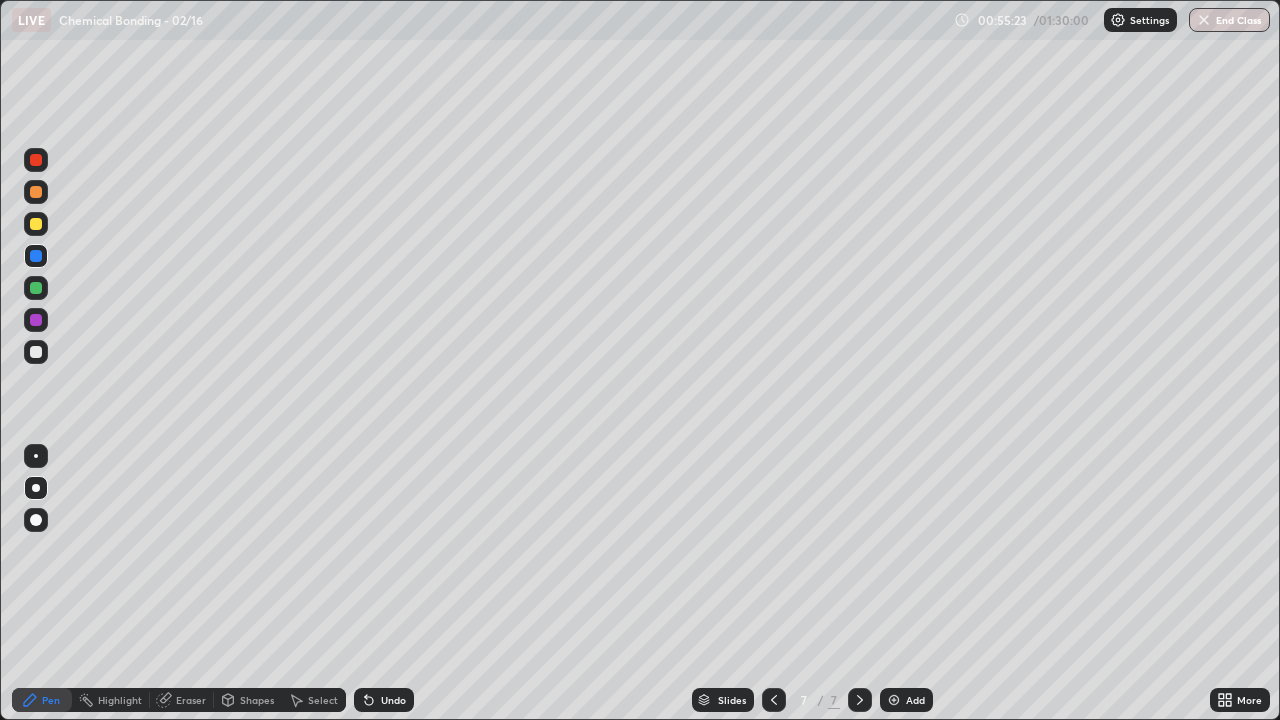 click at bounding box center [36, 224] 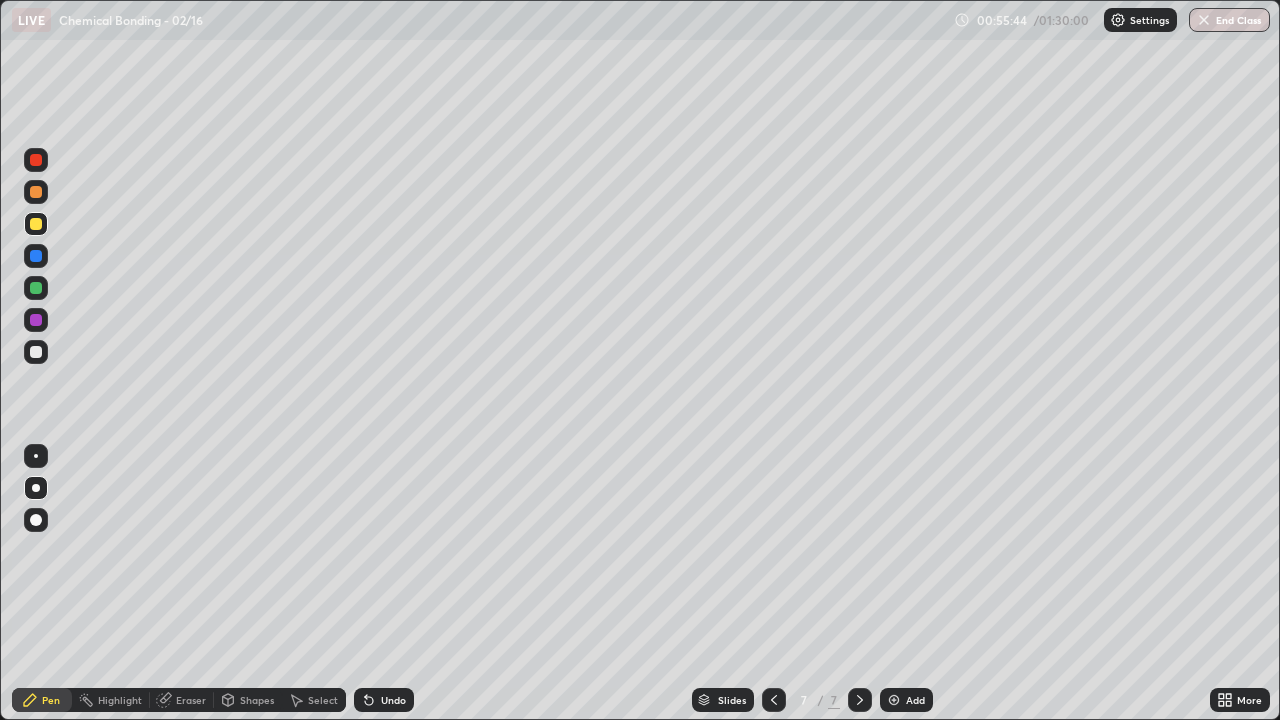 click at bounding box center (36, 352) 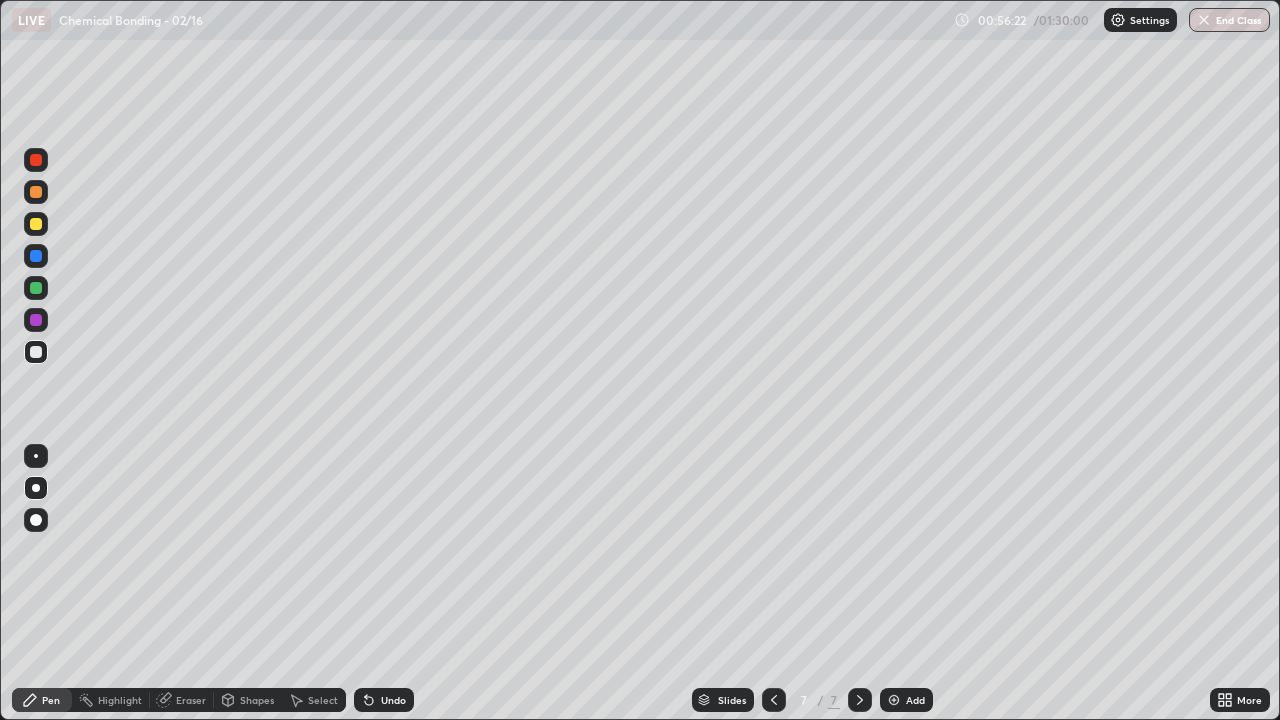 click at bounding box center [36, 288] 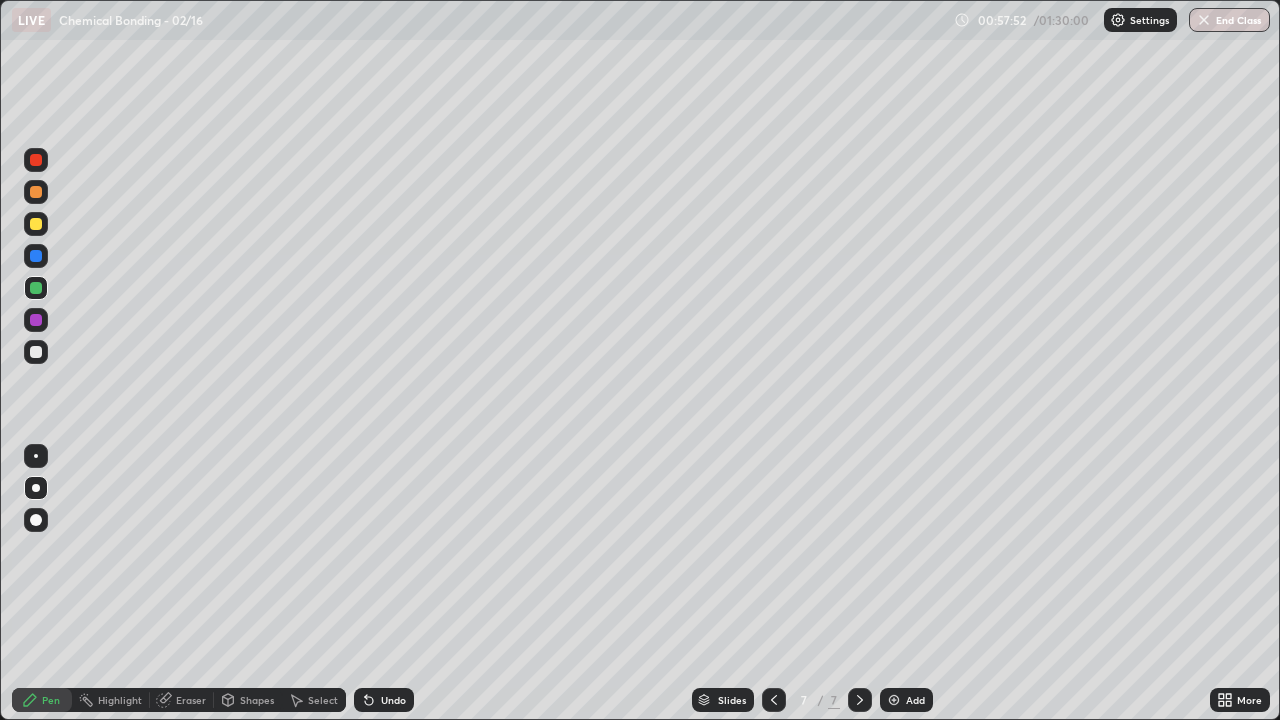 click at bounding box center (36, 256) 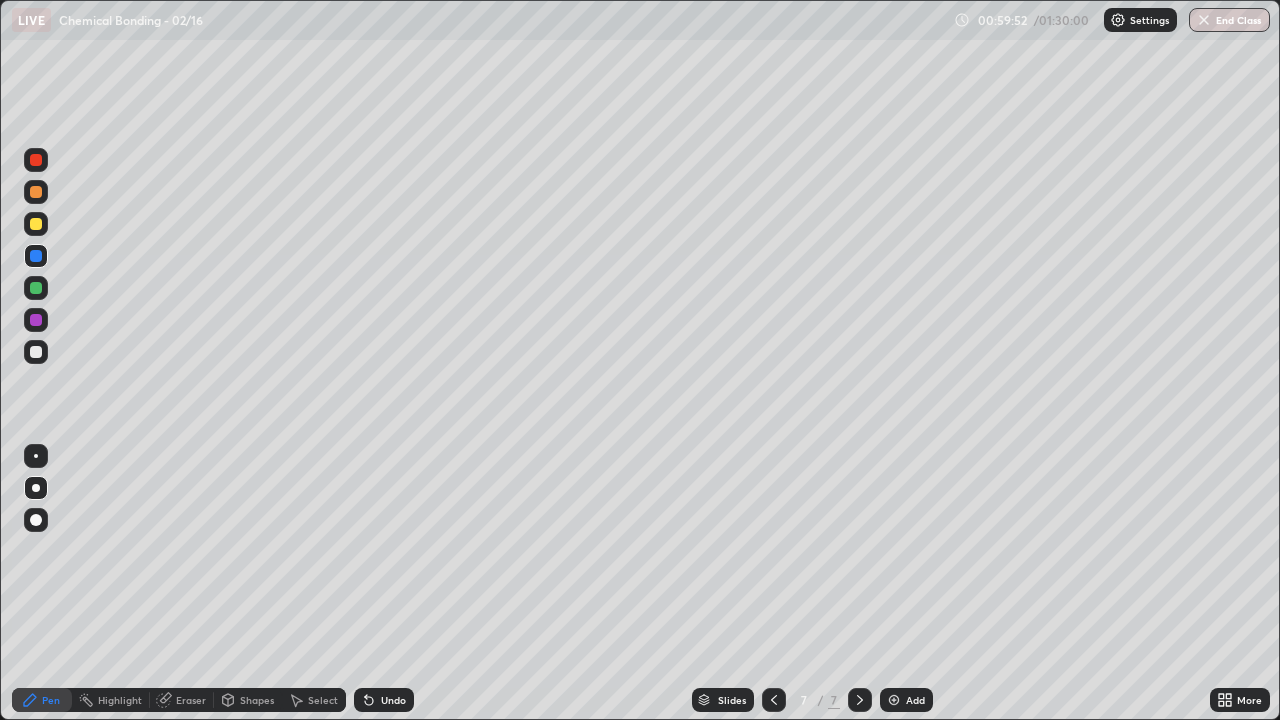 click at bounding box center [36, 320] 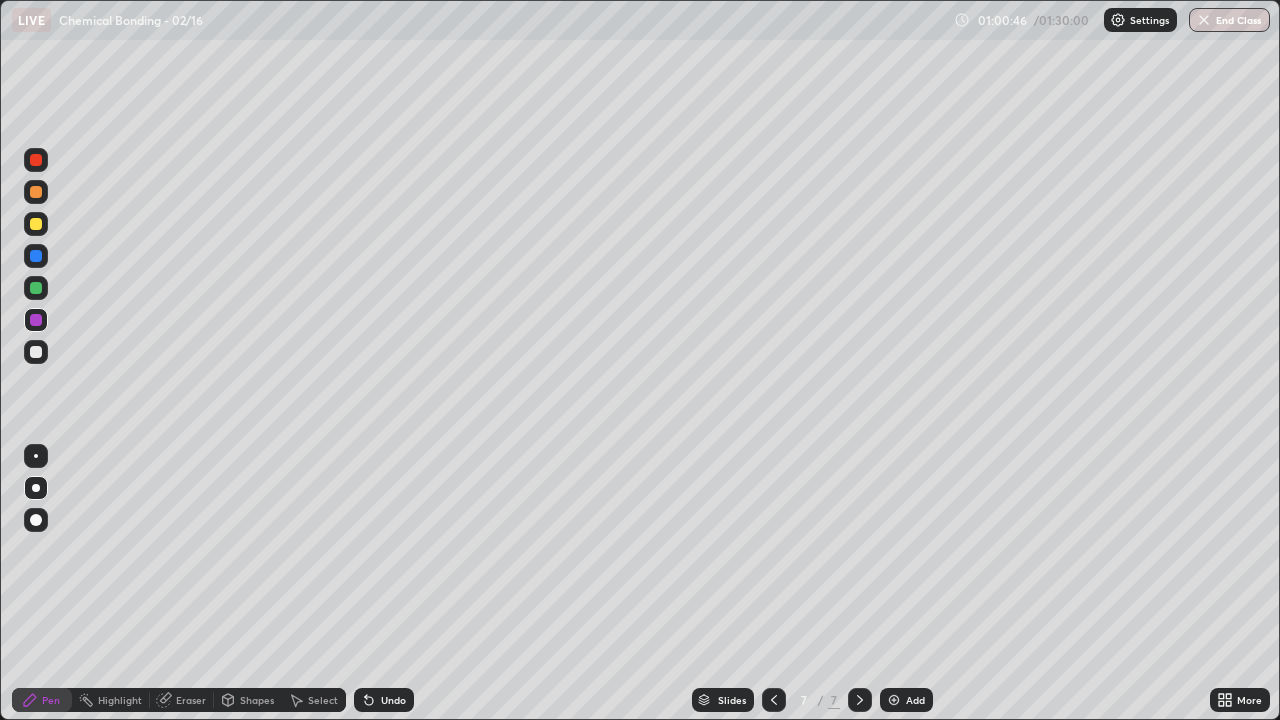 click at bounding box center (894, 700) 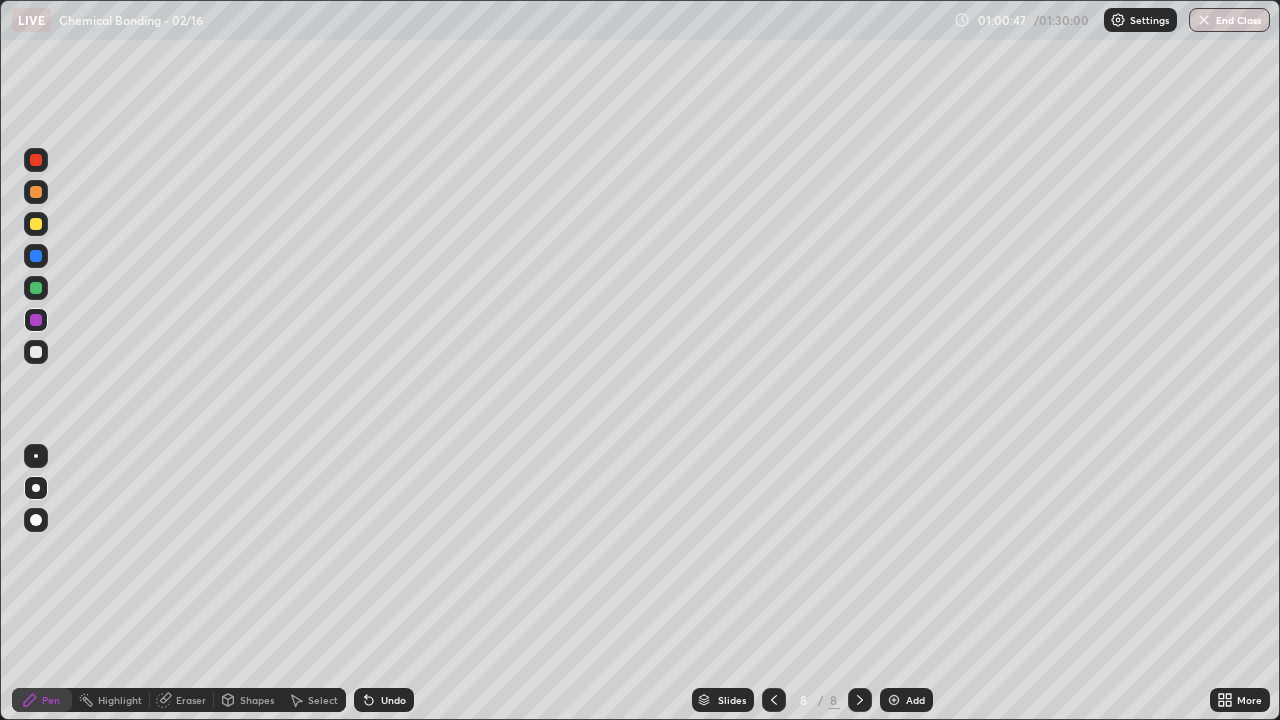 click at bounding box center [36, 192] 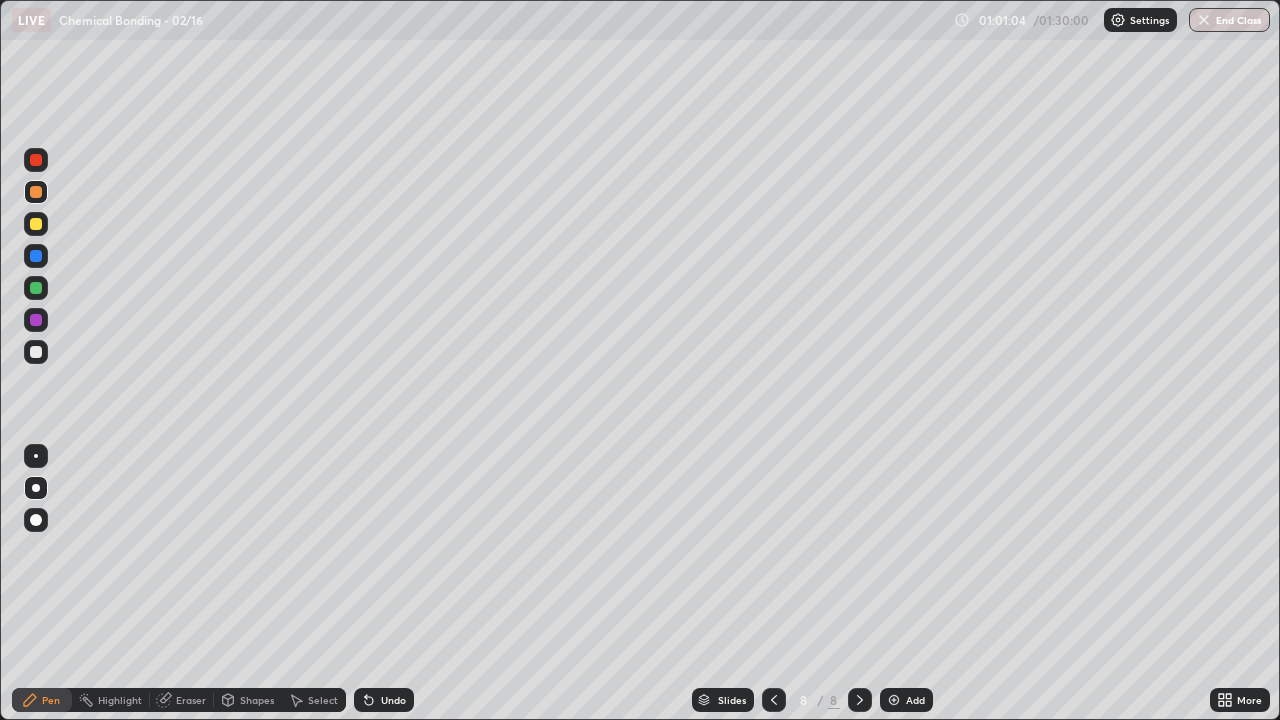 click at bounding box center [36, 352] 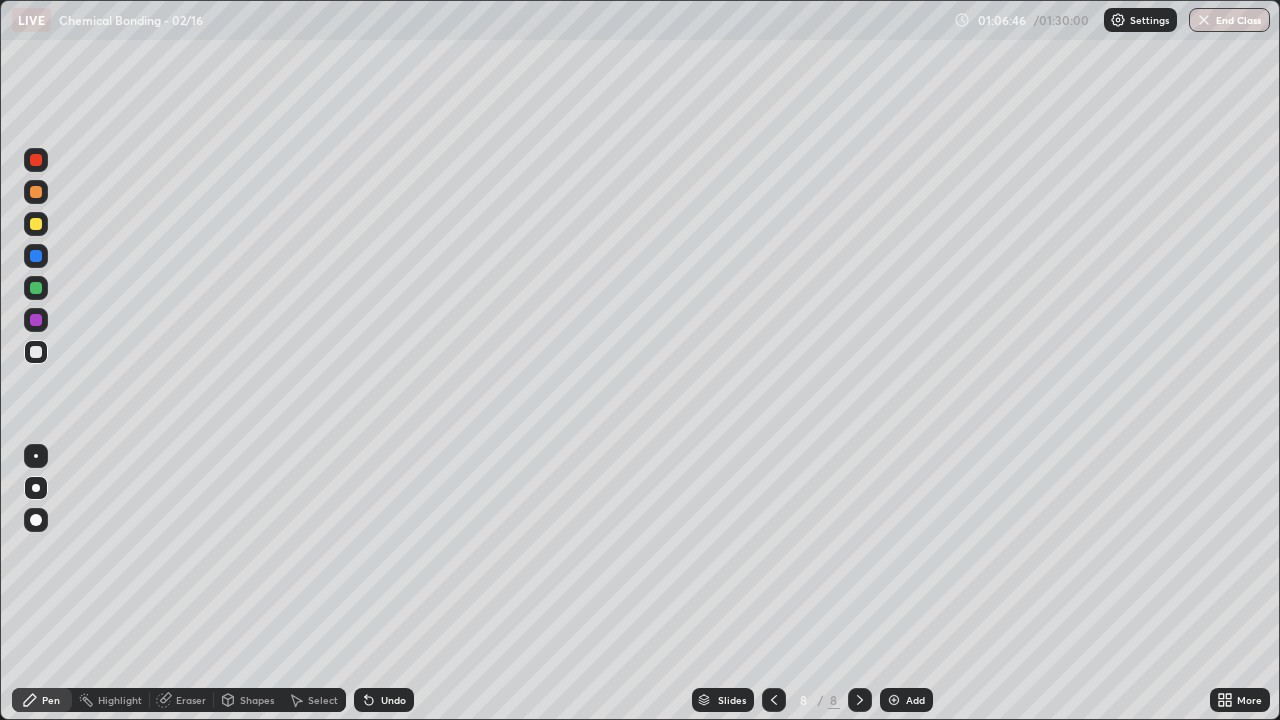 click at bounding box center [36, 288] 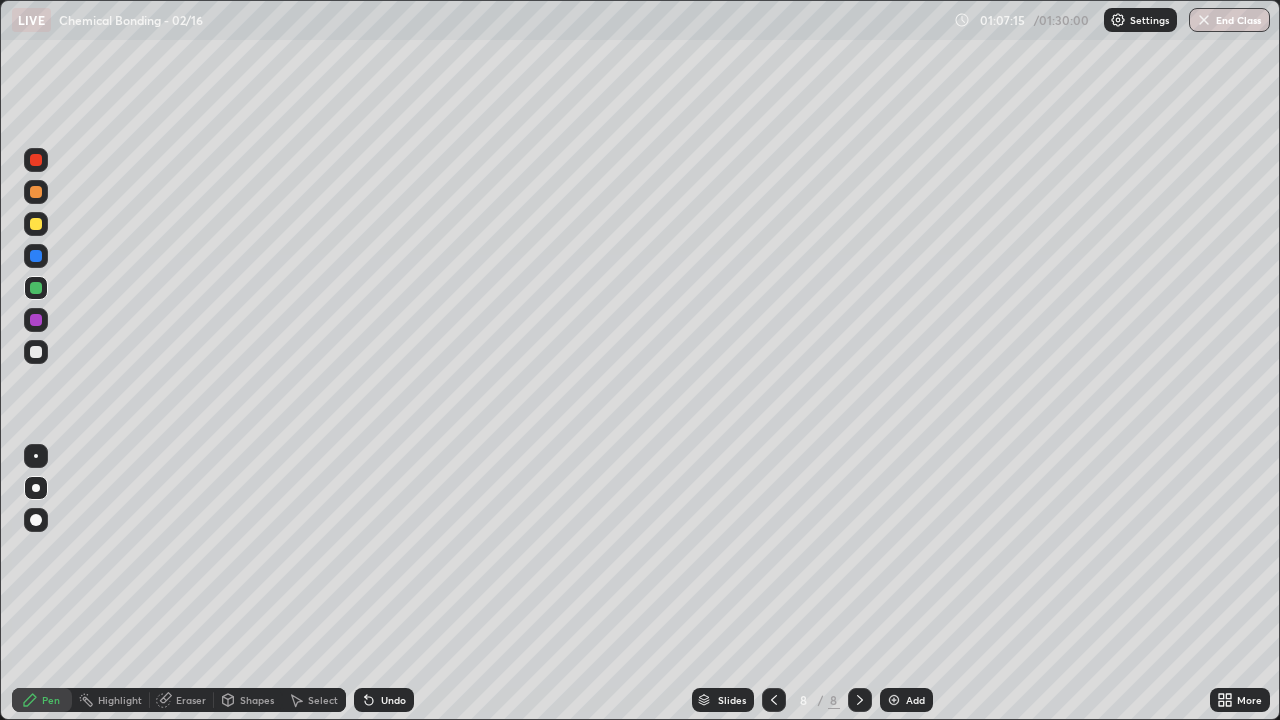 click on "Undo" at bounding box center [393, 700] 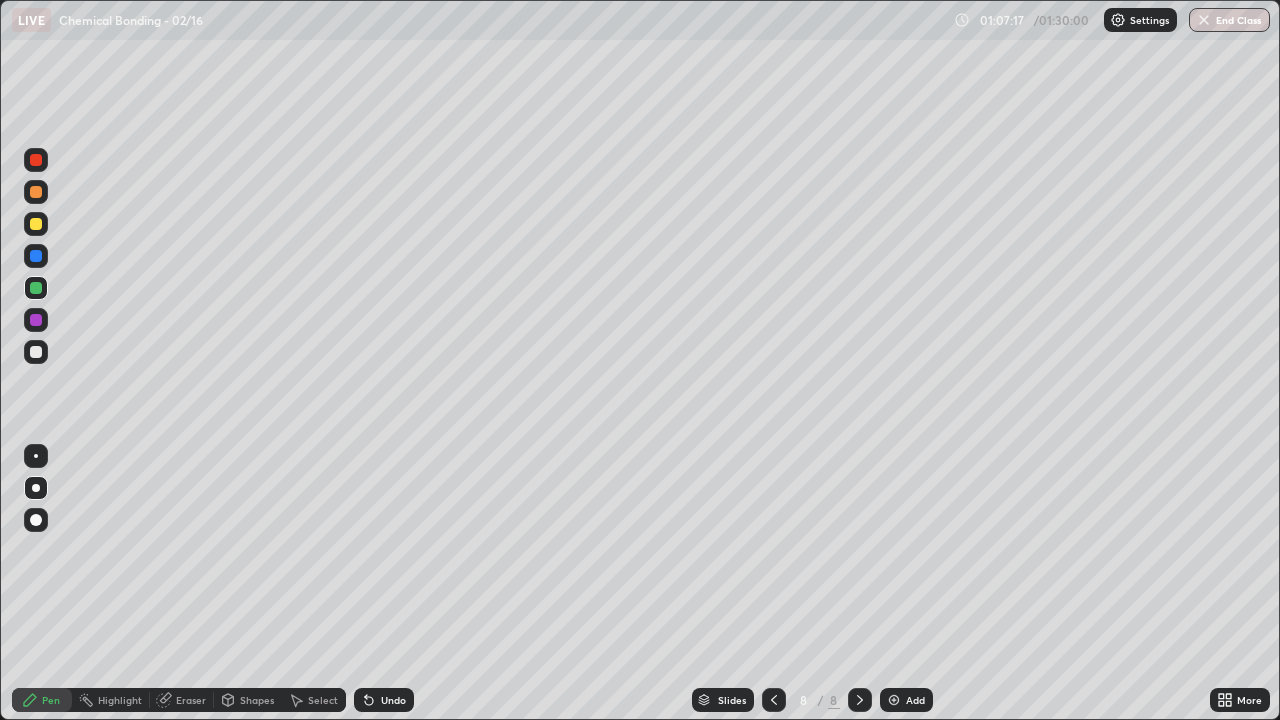 click on "Undo" at bounding box center [393, 700] 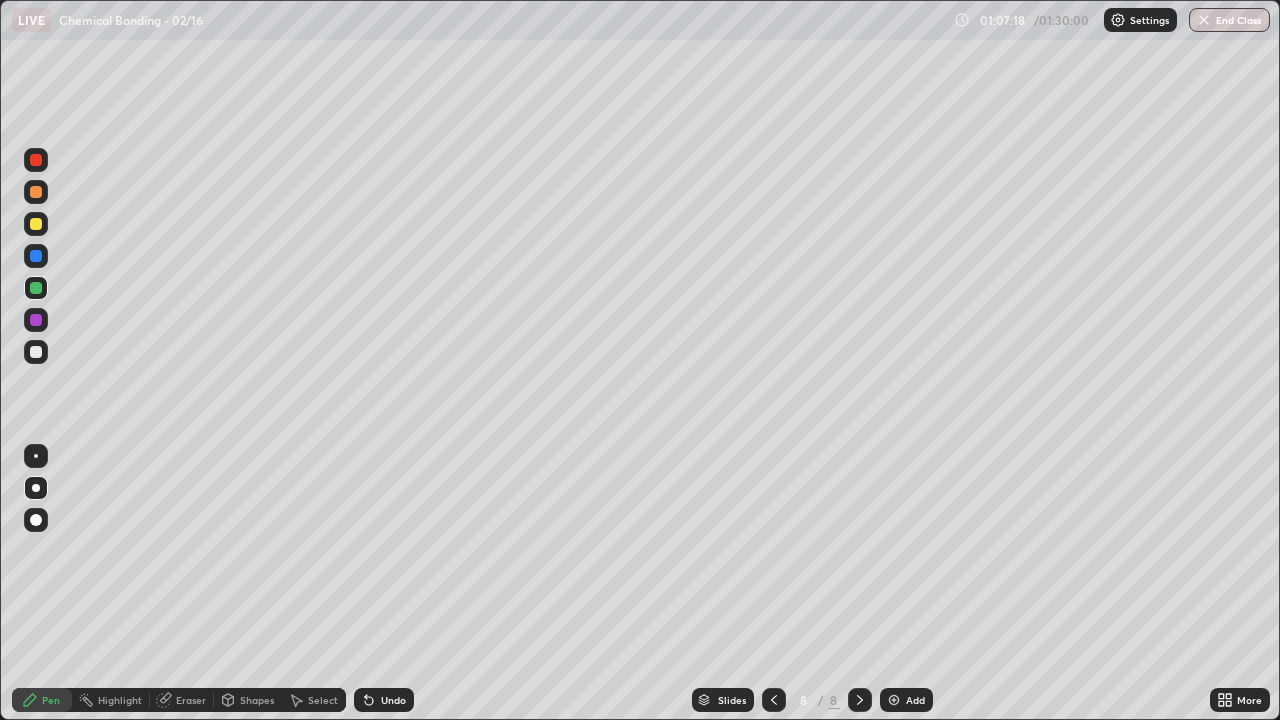 click on "Undo" at bounding box center [384, 700] 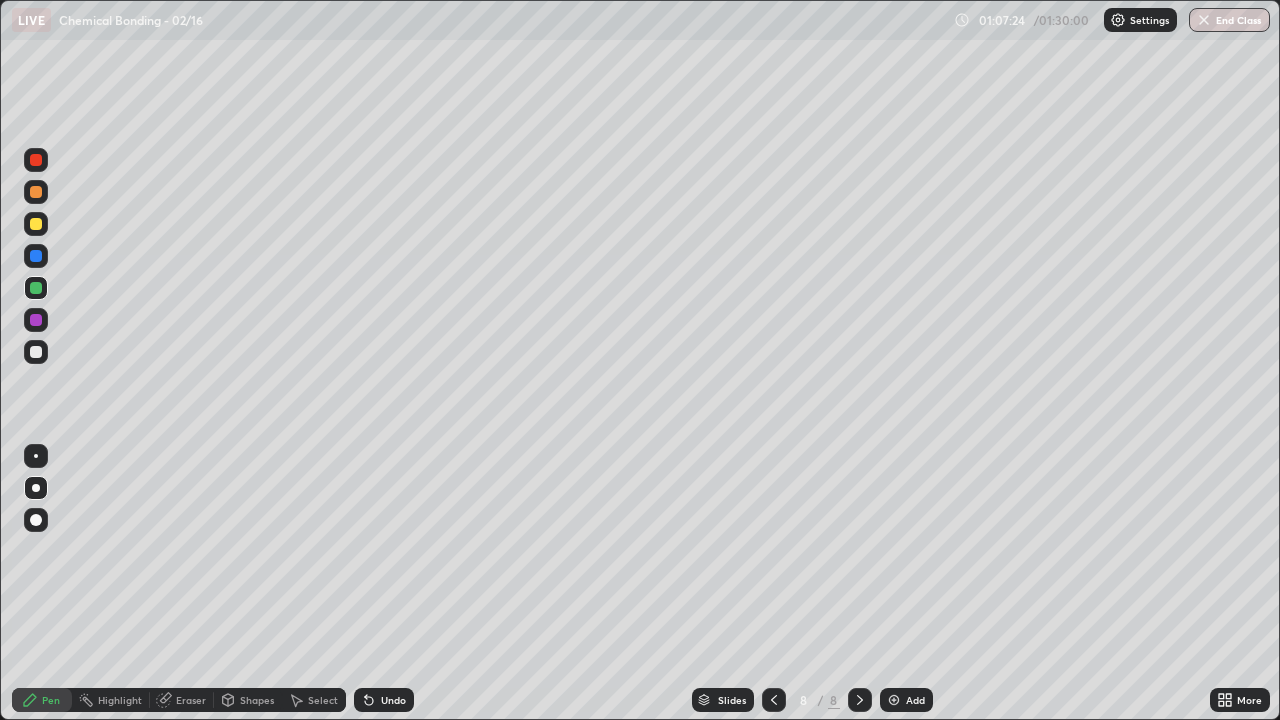 click on "Undo" at bounding box center [393, 700] 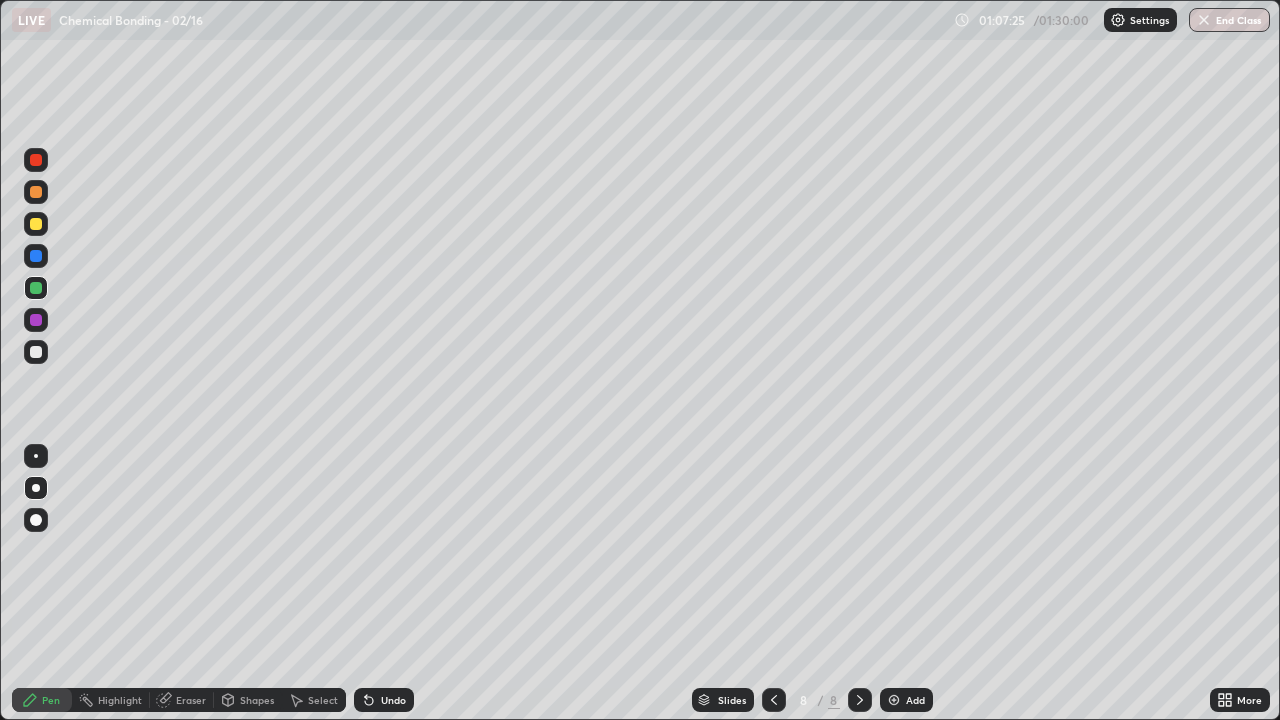 click on "Undo" at bounding box center (384, 700) 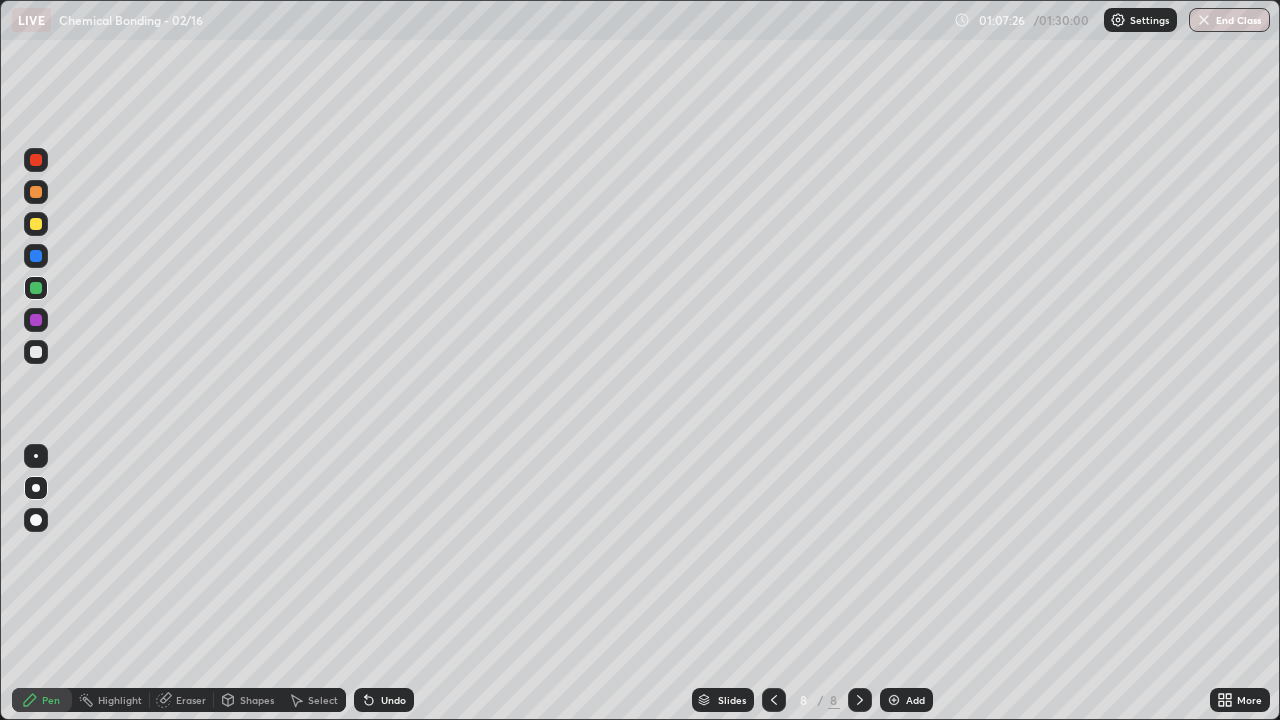click on "Undo" at bounding box center [384, 700] 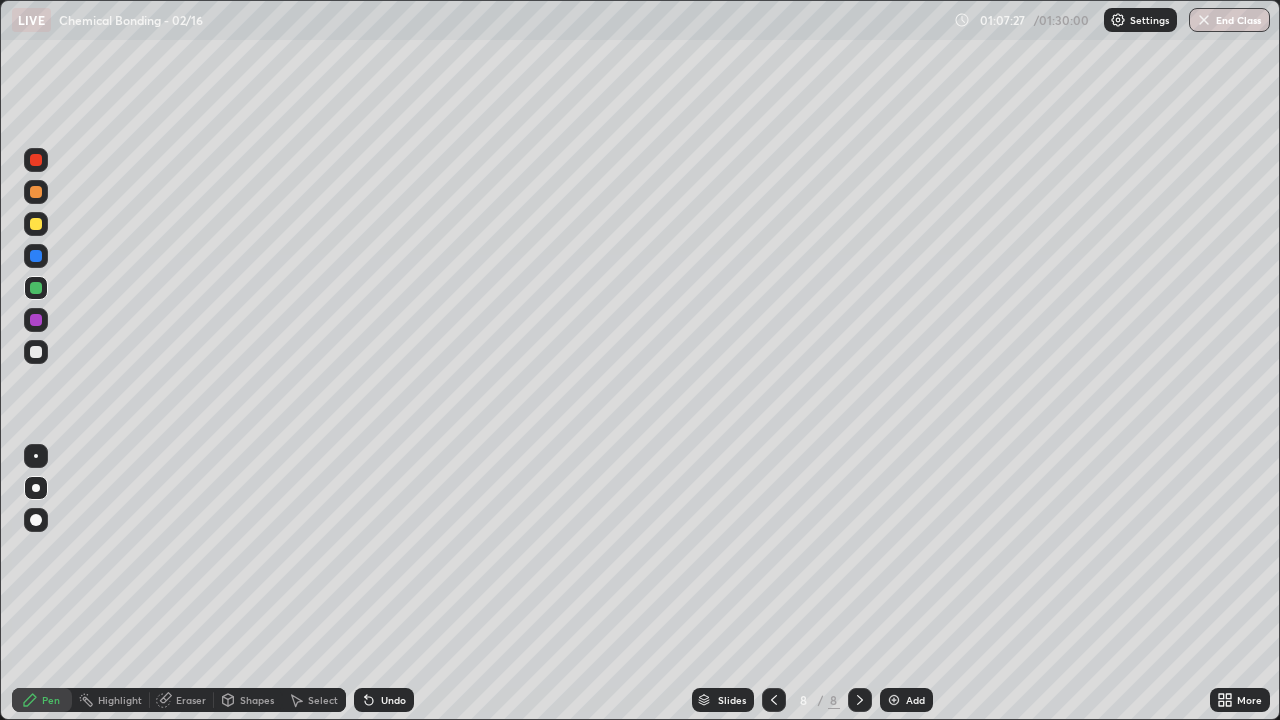 click on "Undo" at bounding box center (384, 700) 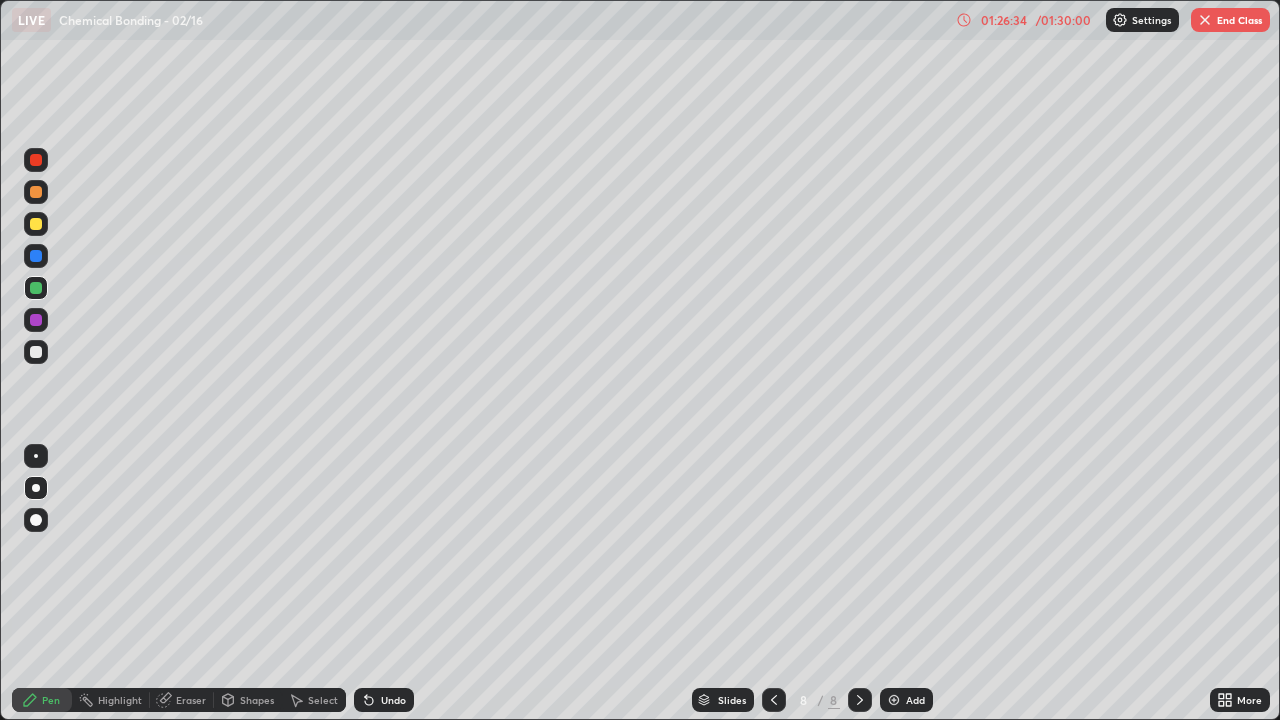 click on "End Class" at bounding box center [1230, 20] 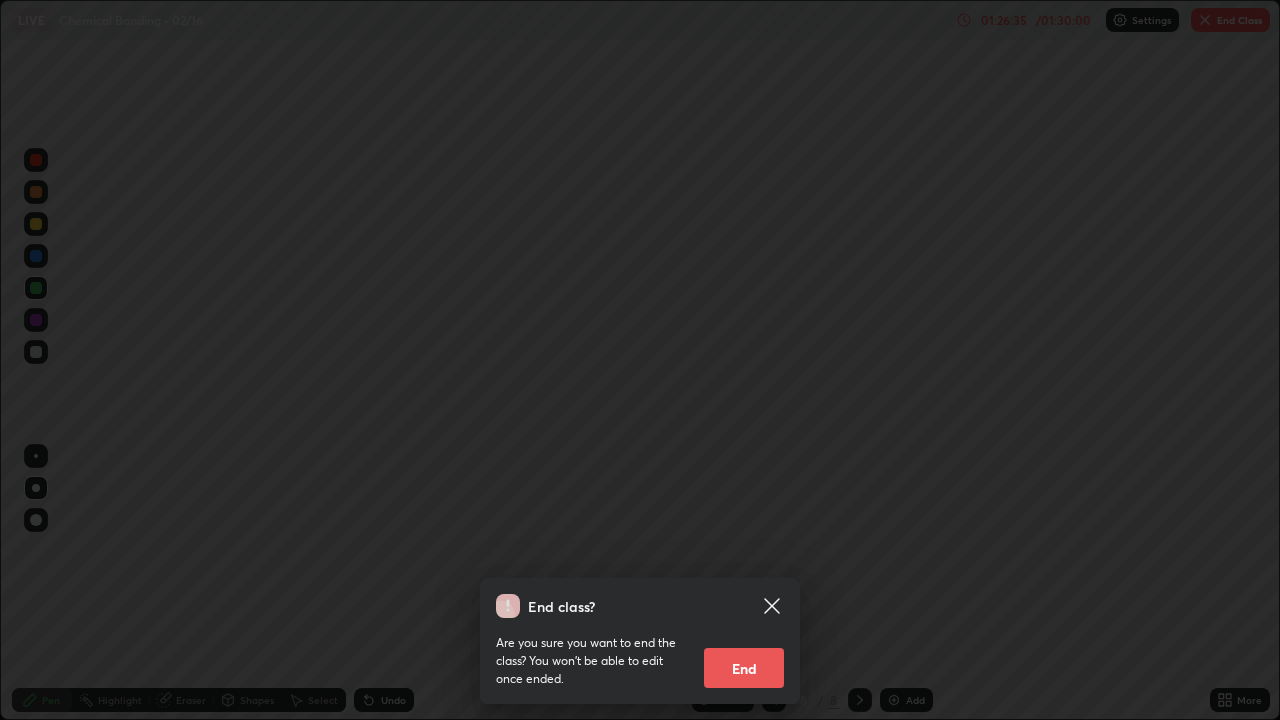 click on "End" at bounding box center (744, 668) 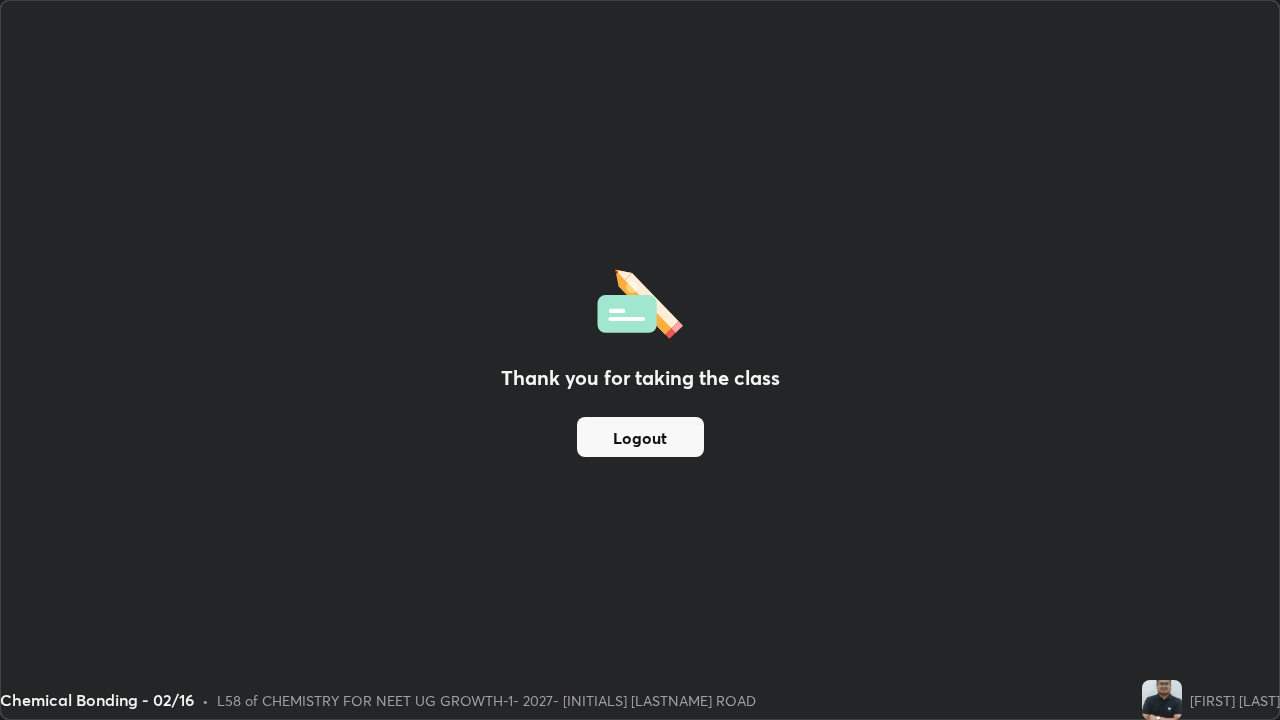 click on "Logout" at bounding box center [640, 437] 